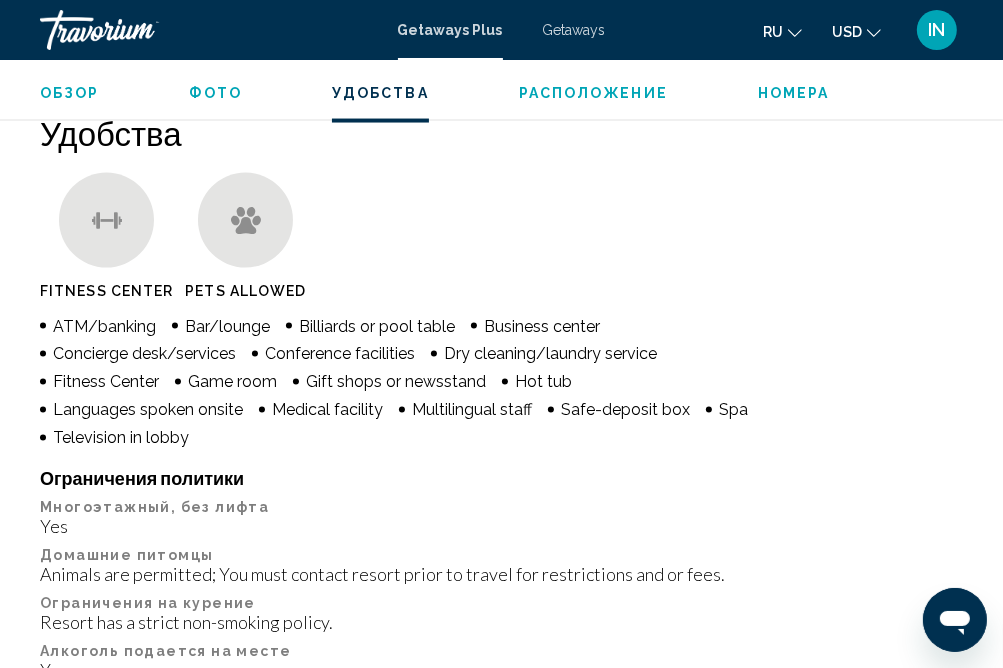 scroll, scrollTop: 2171, scrollLeft: 0, axis: vertical 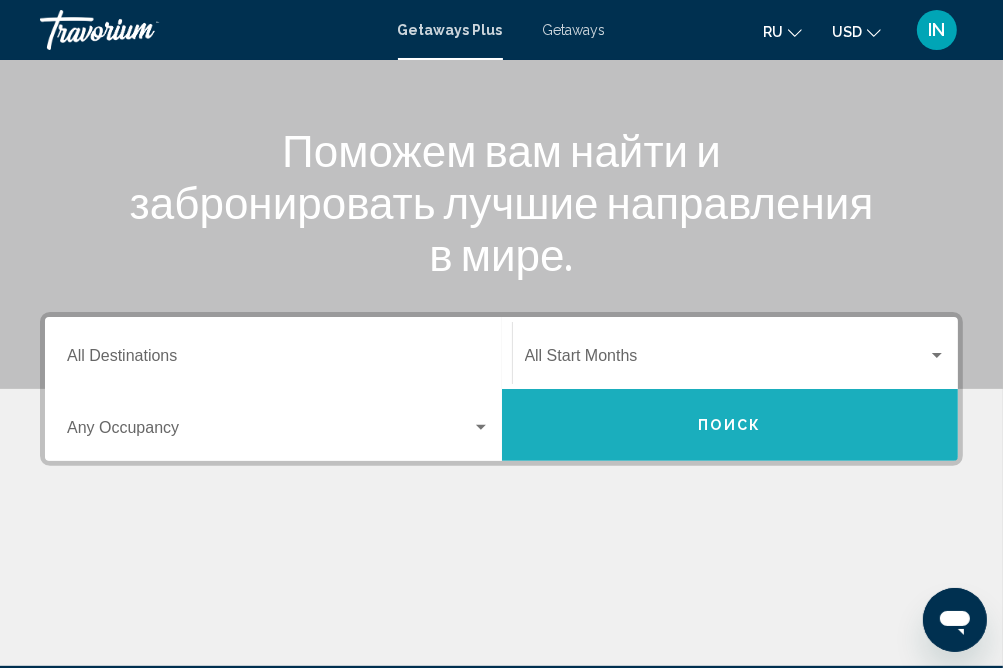 click on "Поиск" at bounding box center [730, 426] 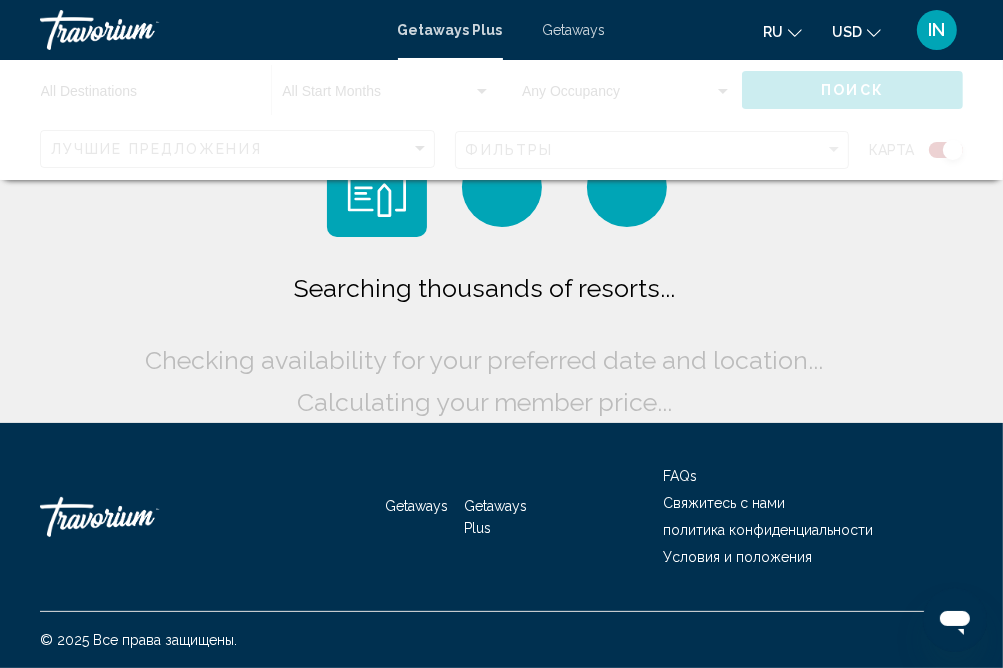 scroll, scrollTop: 0, scrollLeft: 0, axis: both 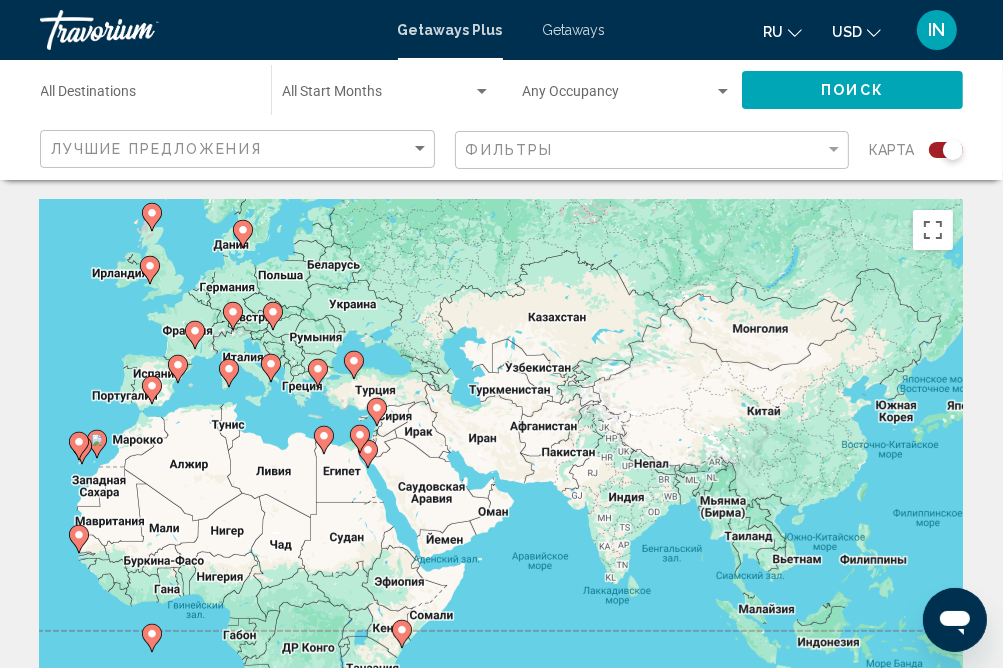 drag, startPoint x: 614, startPoint y: 434, endPoint x: 107, endPoint y: 385, distance: 509.36234 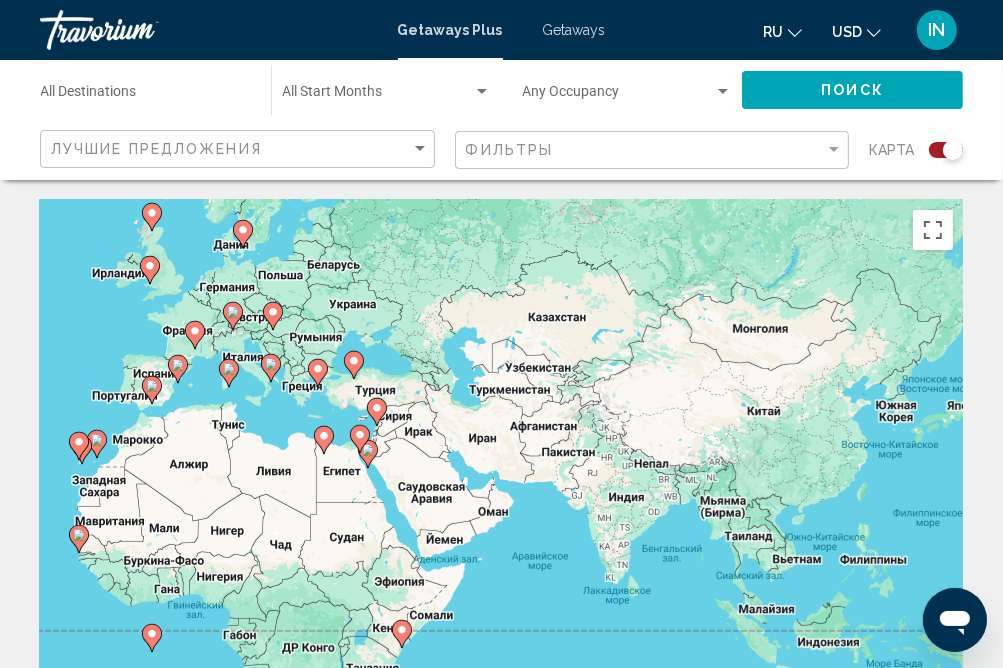 click on "Чтобы активировать перетаскивание с помощью клавиатуры, нажмите Alt + Ввод. После этого перемещайте маркер, используя клавиши со стрелками. Чтобы завершить перетаскивание, нажмите клавишу Ввод. Чтобы отменить действие, нажмите клавишу Esc." at bounding box center (501, 500) 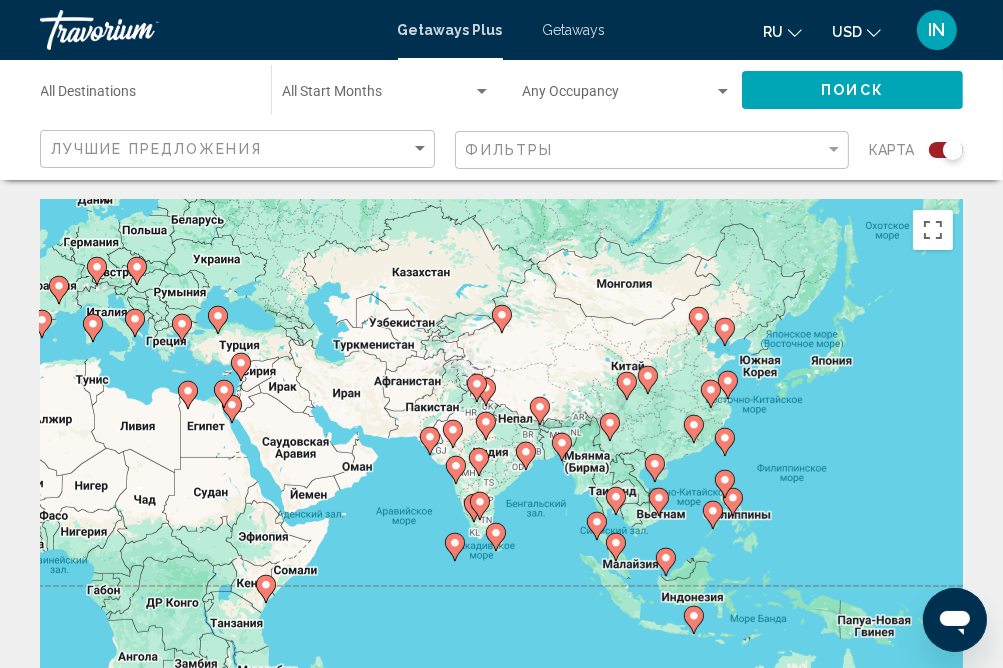 drag, startPoint x: 778, startPoint y: 454, endPoint x: 634, endPoint y: 405, distance: 152.10852 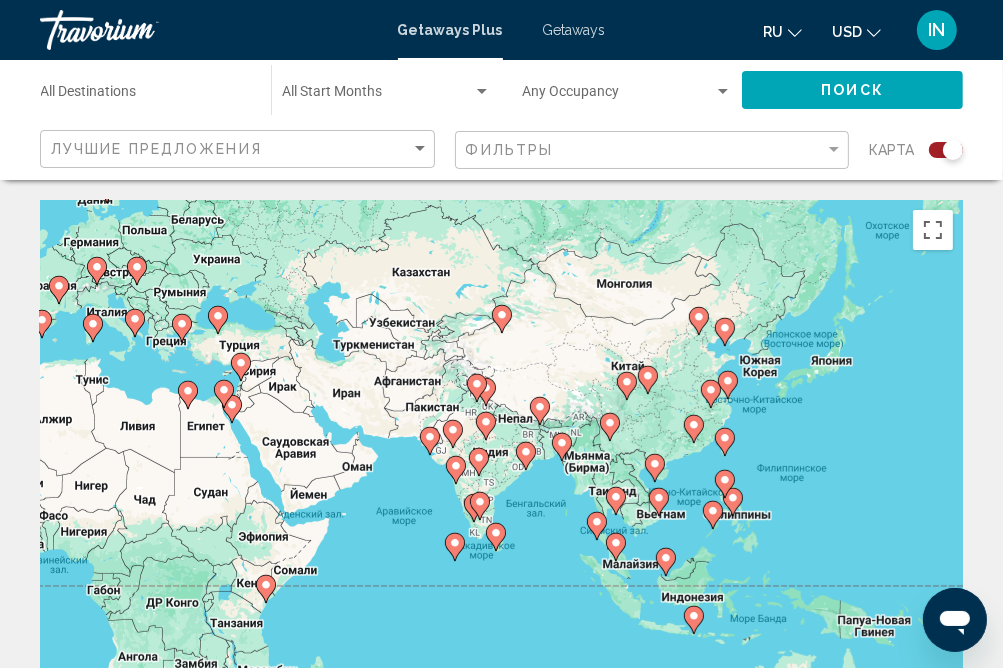click 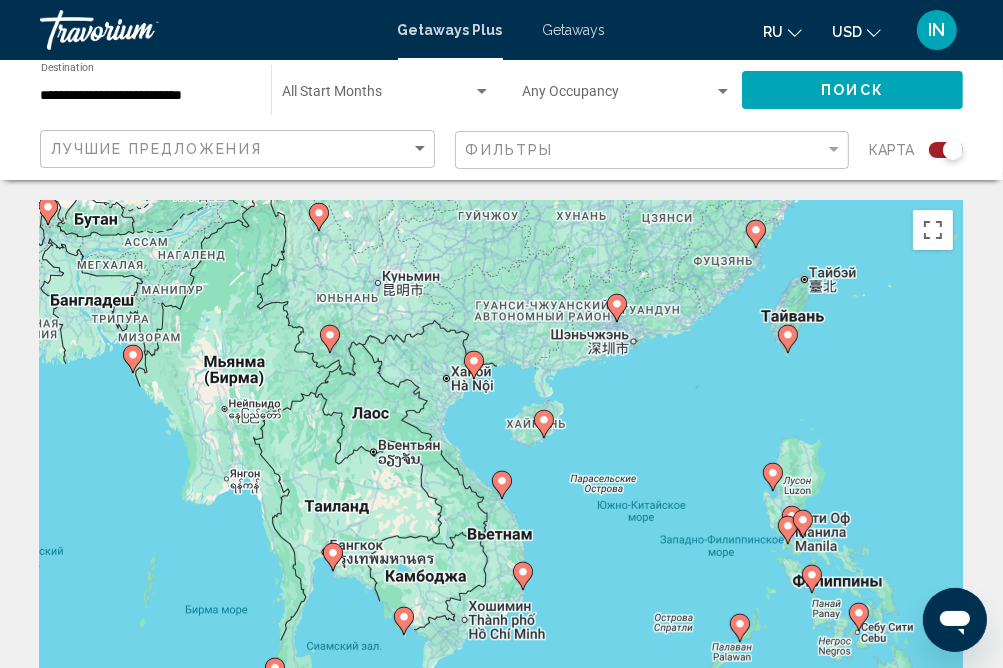 click 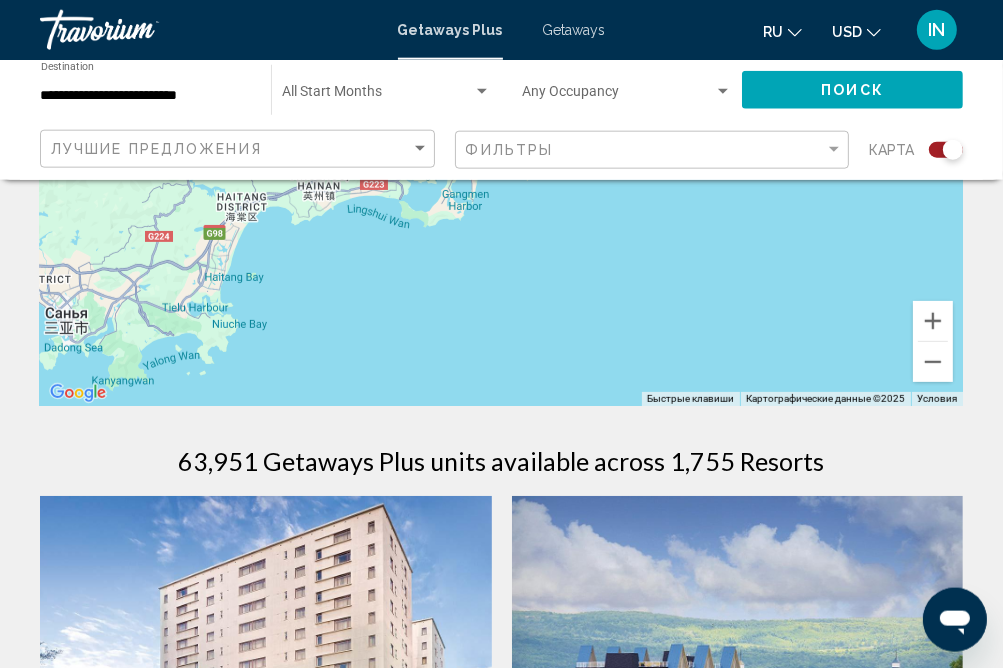 scroll, scrollTop: 422, scrollLeft: 0, axis: vertical 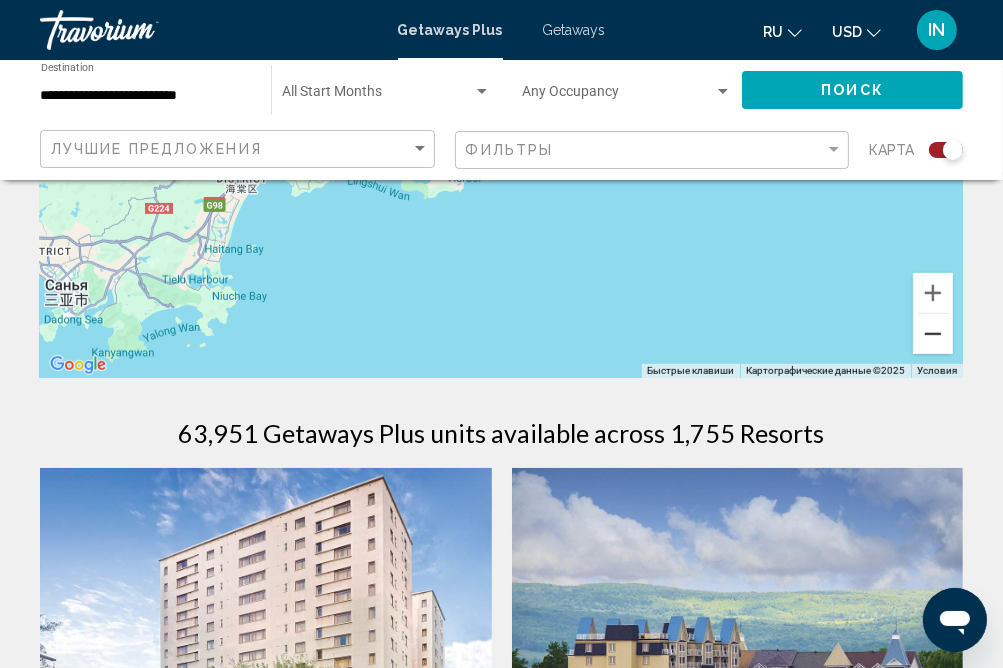 click at bounding box center [933, 334] 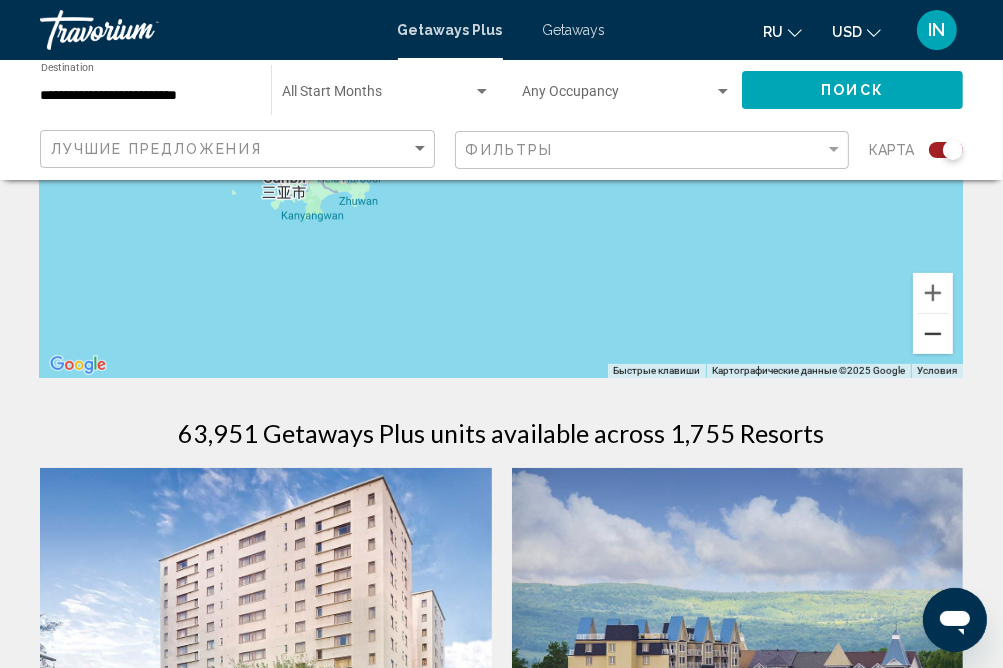 click at bounding box center (933, 334) 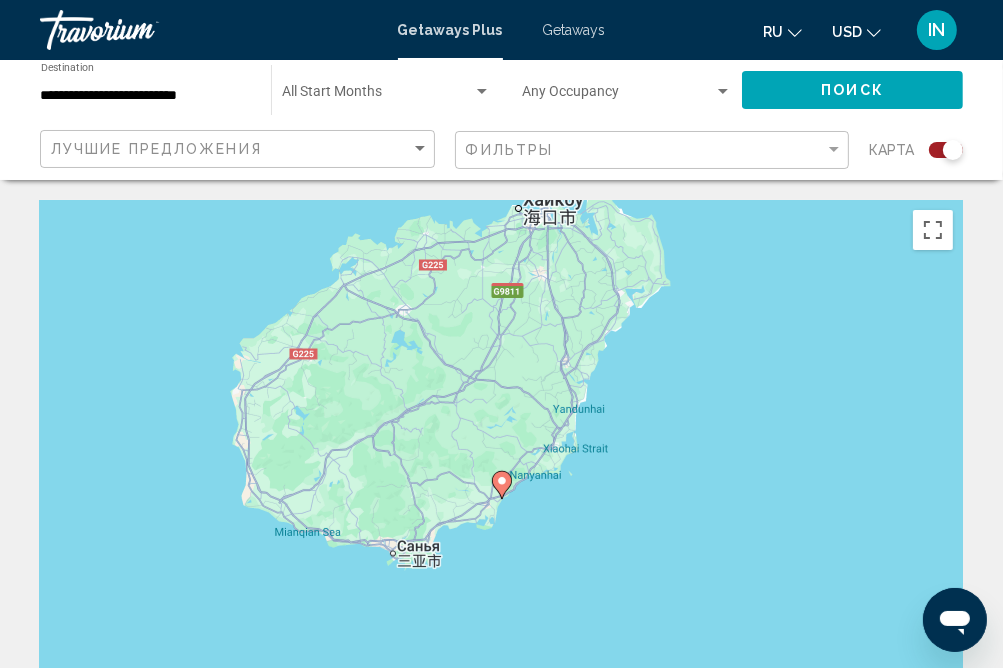 scroll, scrollTop: 211, scrollLeft: 0, axis: vertical 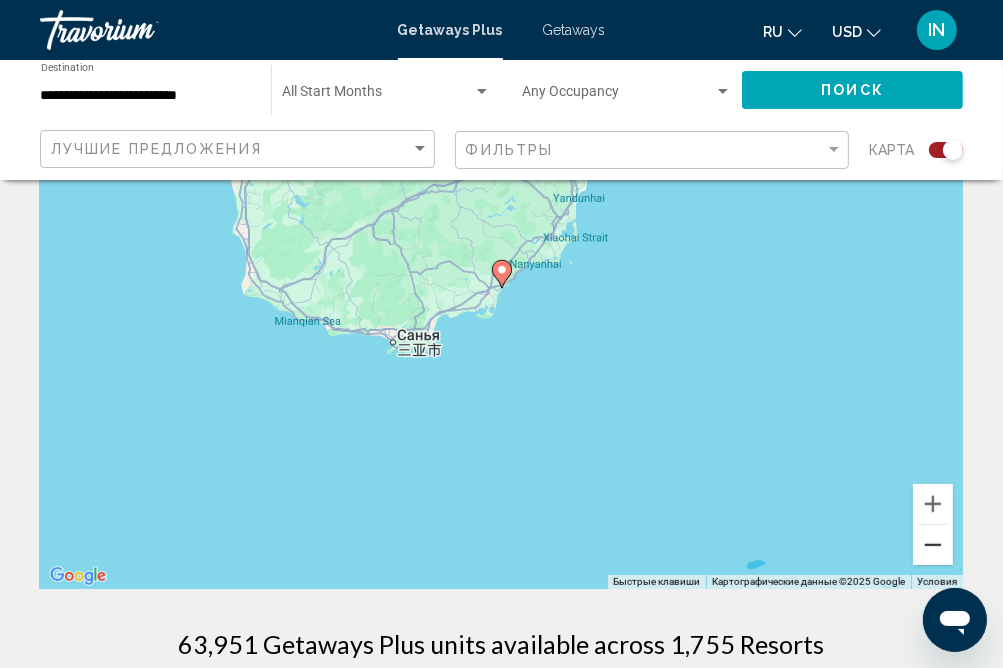 click at bounding box center (933, 545) 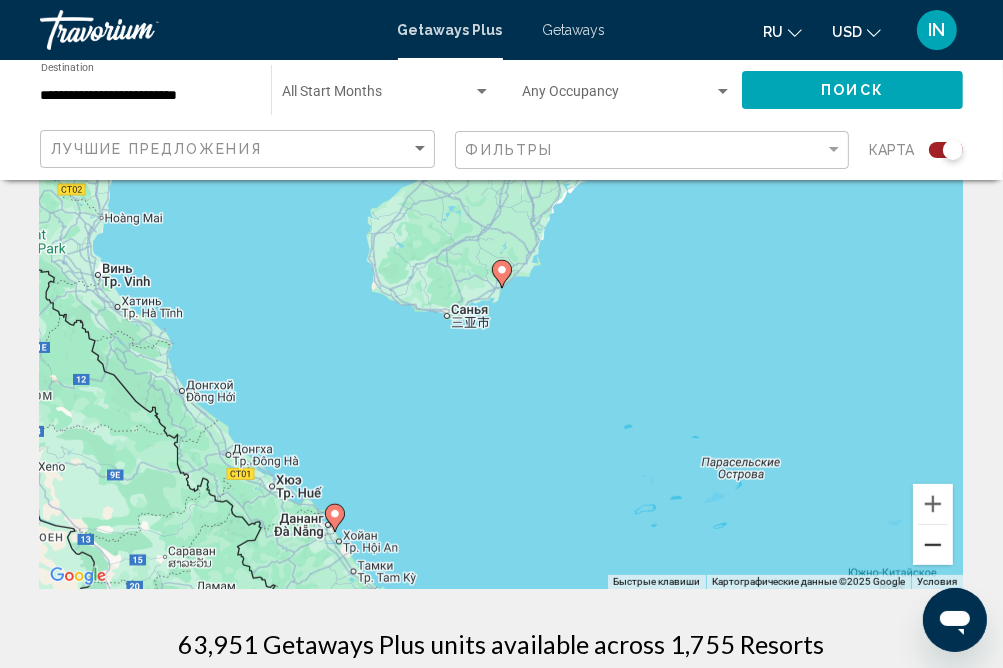 click at bounding box center [933, 545] 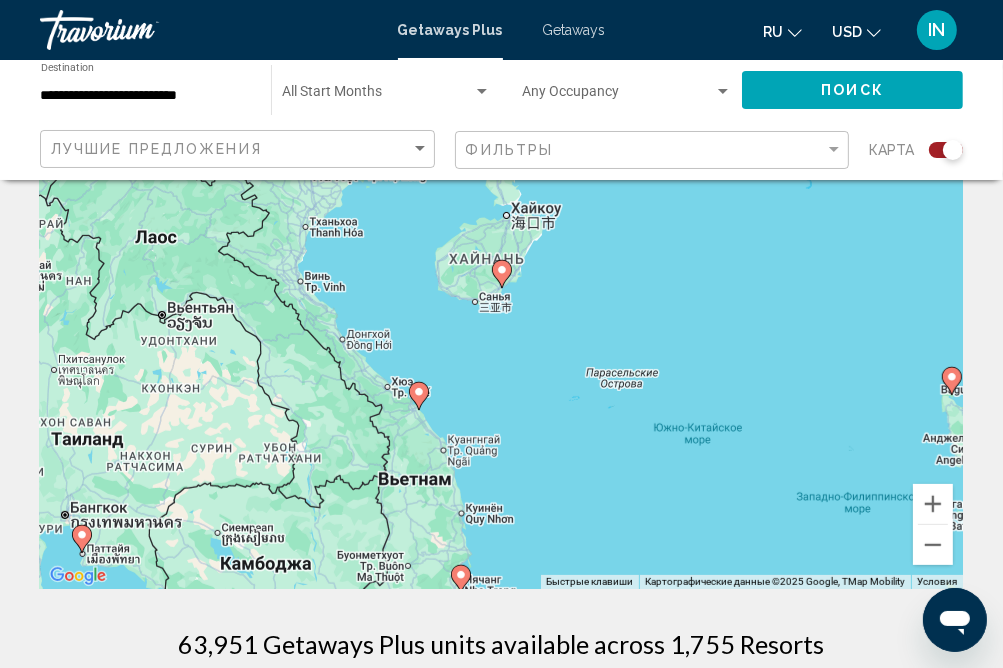 click 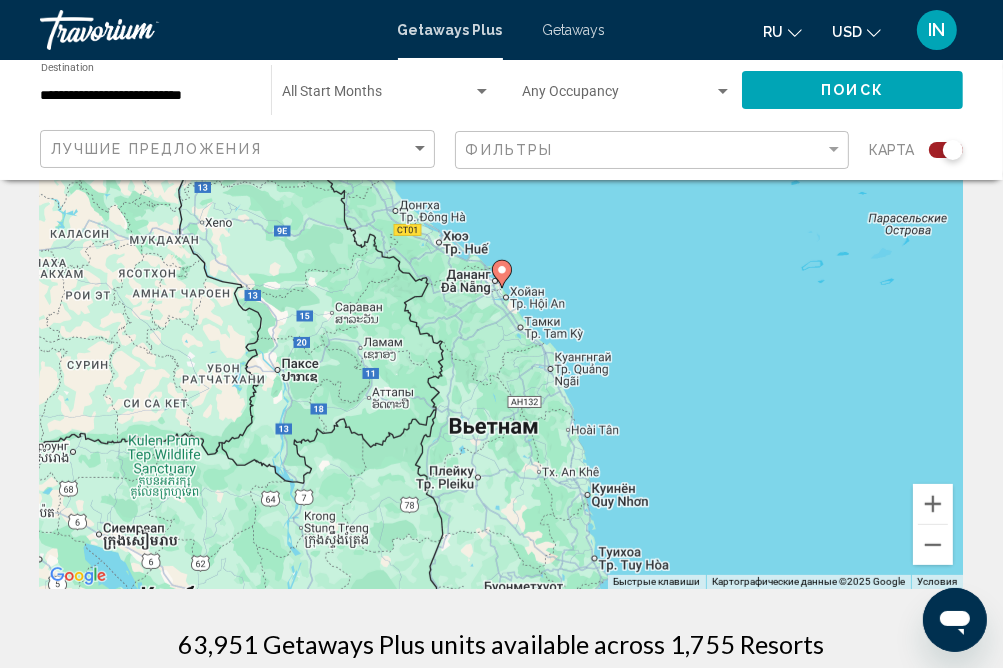 click 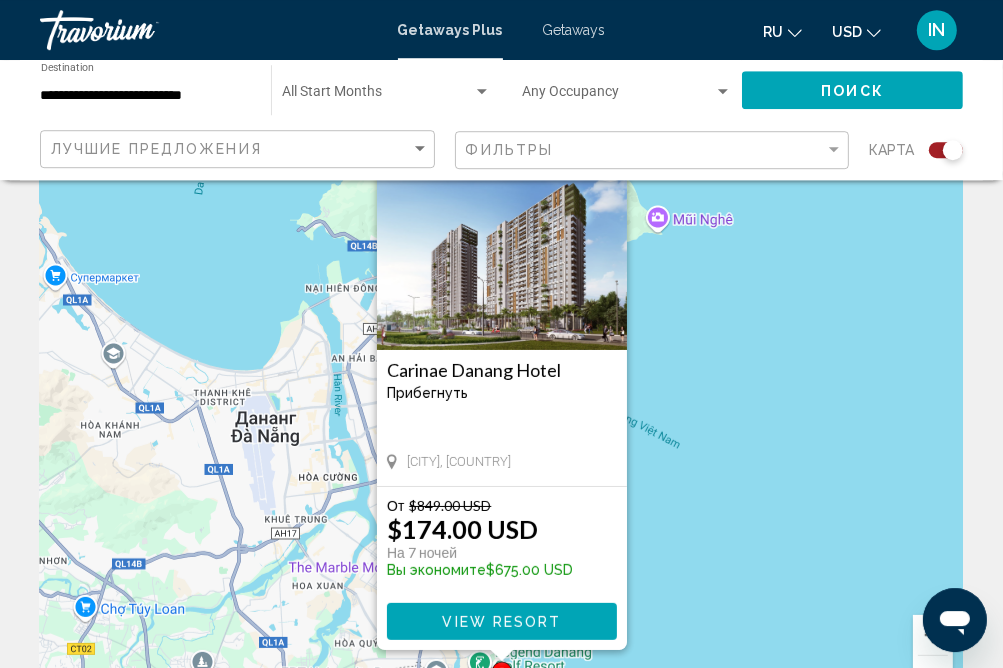 scroll, scrollTop: 105, scrollLeft: 0, axis: vertical 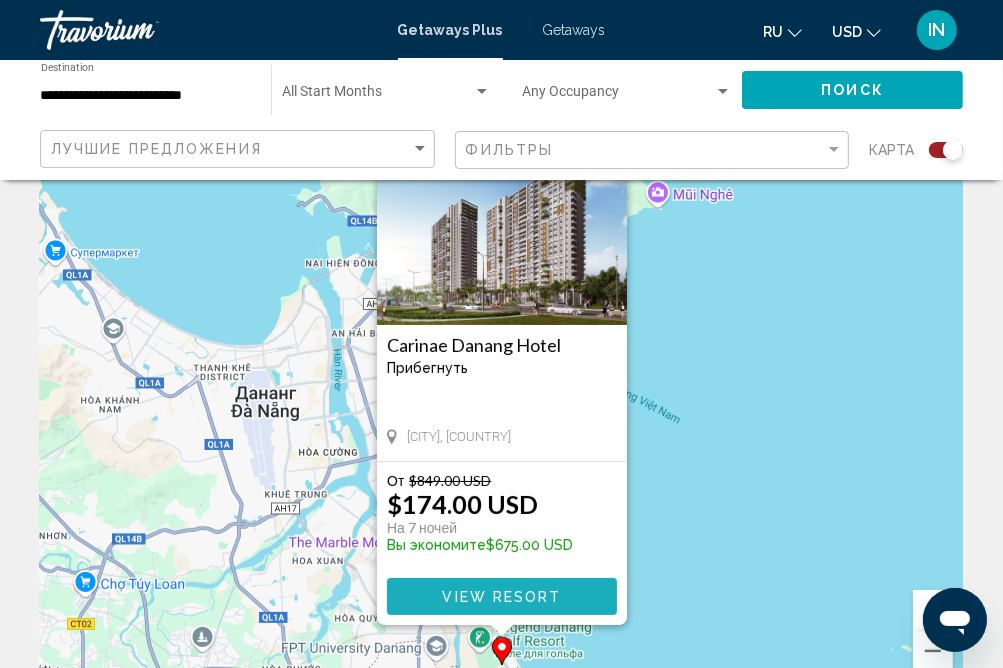 click on "View Resort" at bounding box center (501, 597) 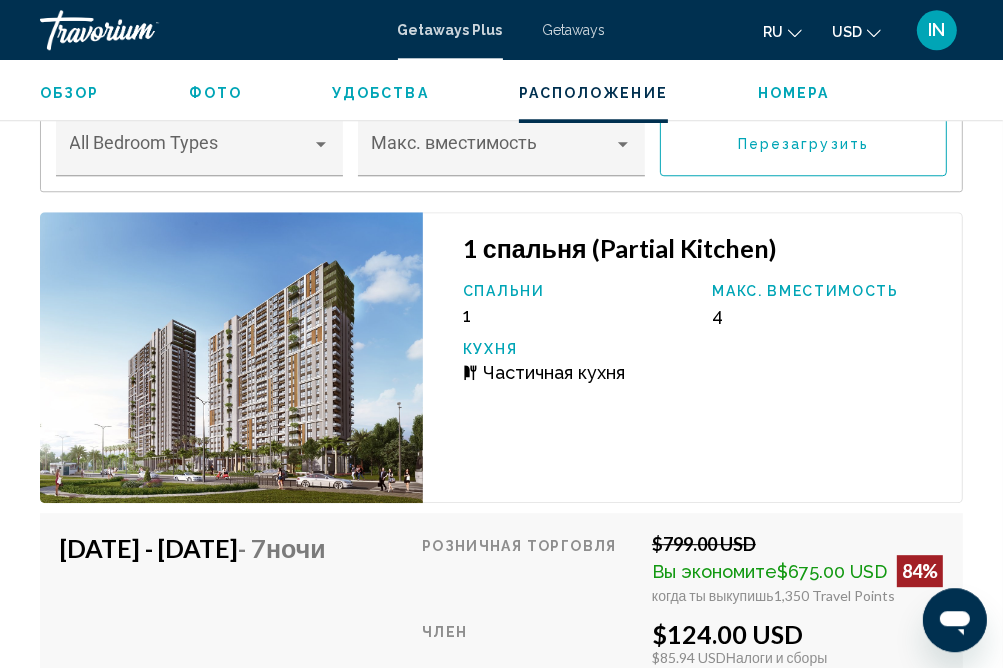scroll, scrollTop: 3531, scrollLeft: 0, axis: vertical 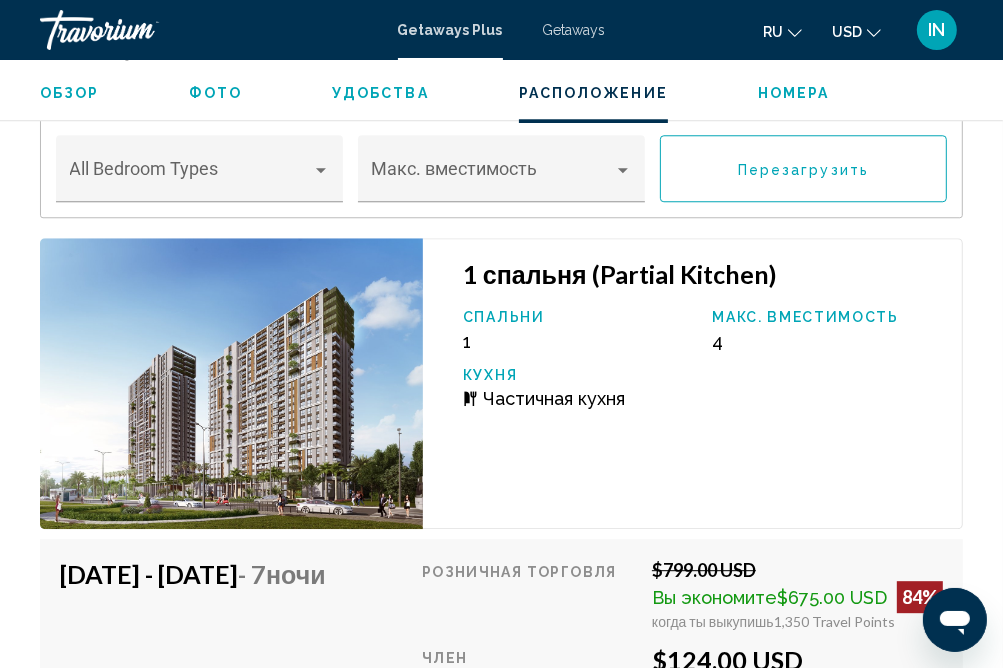 click at bounding box center (231, 384) 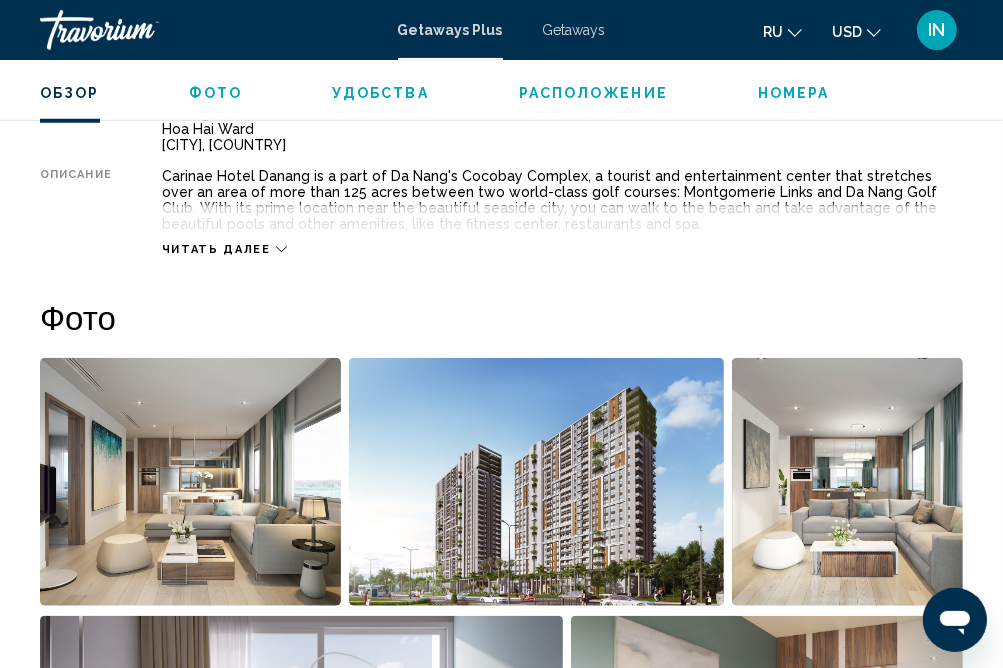 scroll, scrollTop: 1103, scrollLeft: 0, axis: vertical 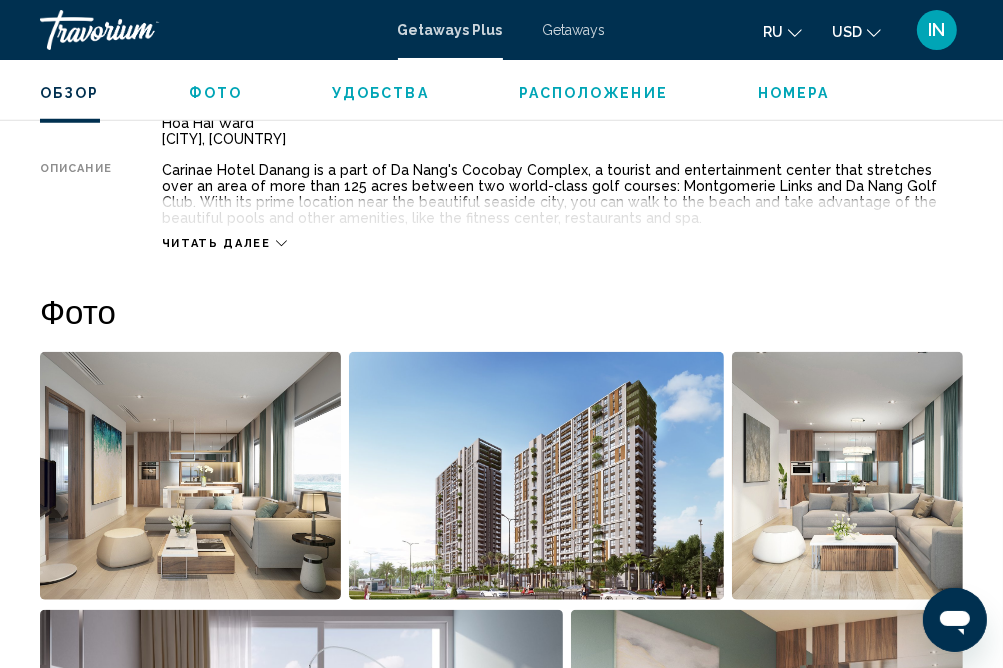 click at bounding box center [847, 476] 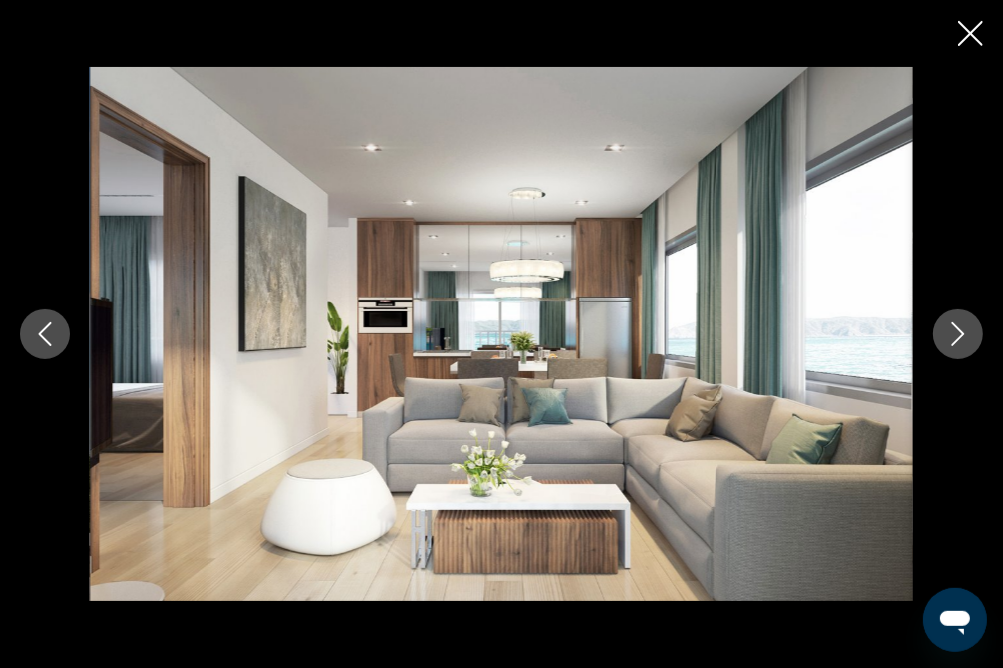 scroll, scrollTop: 2159, scrollLeft: 0, axis: vertical 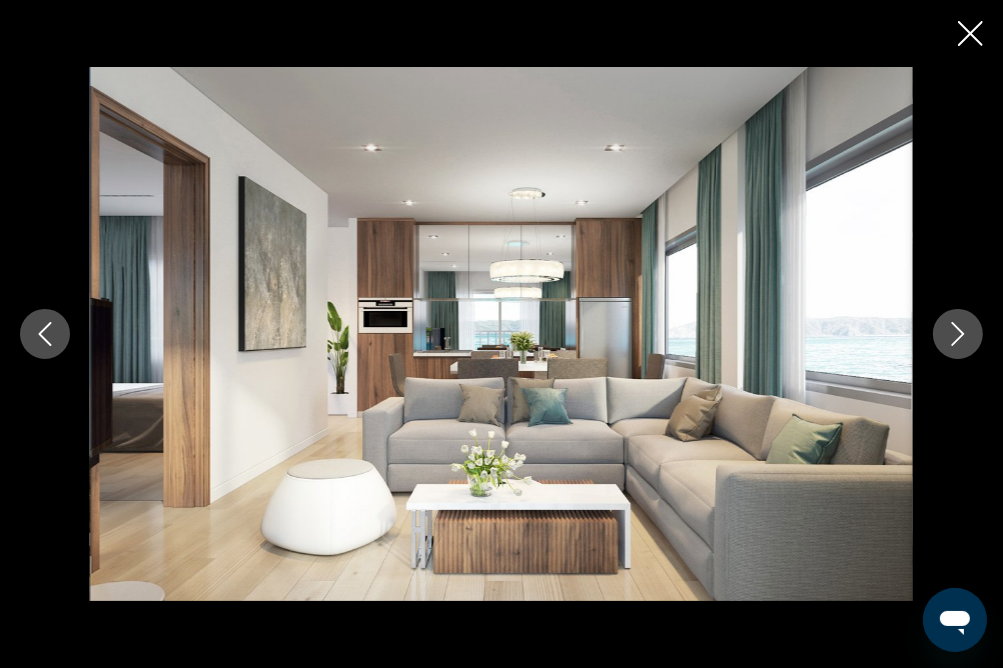 click 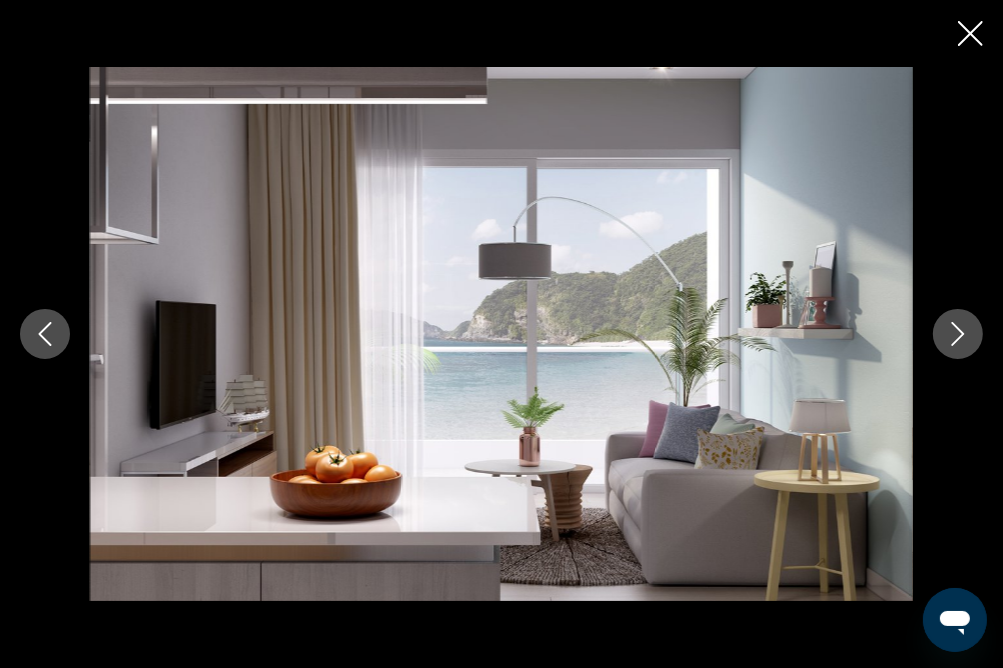 click 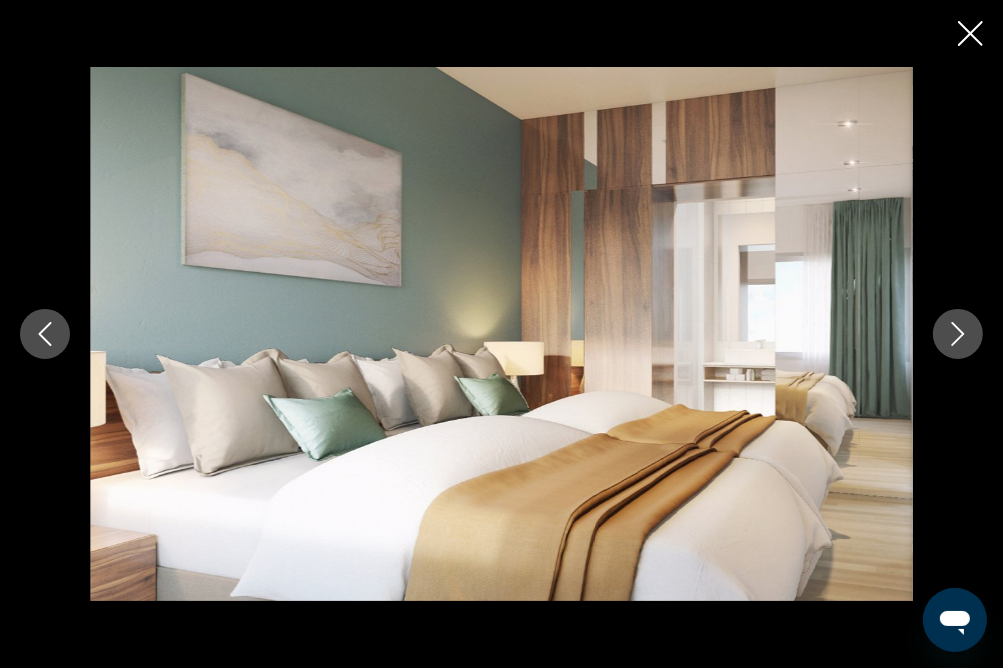 click 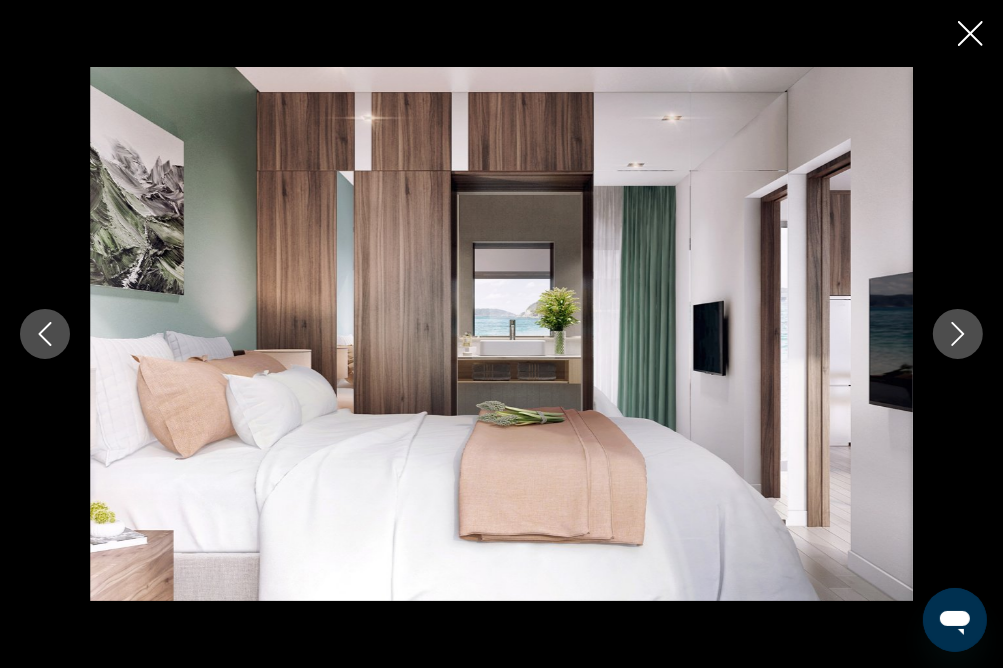 click 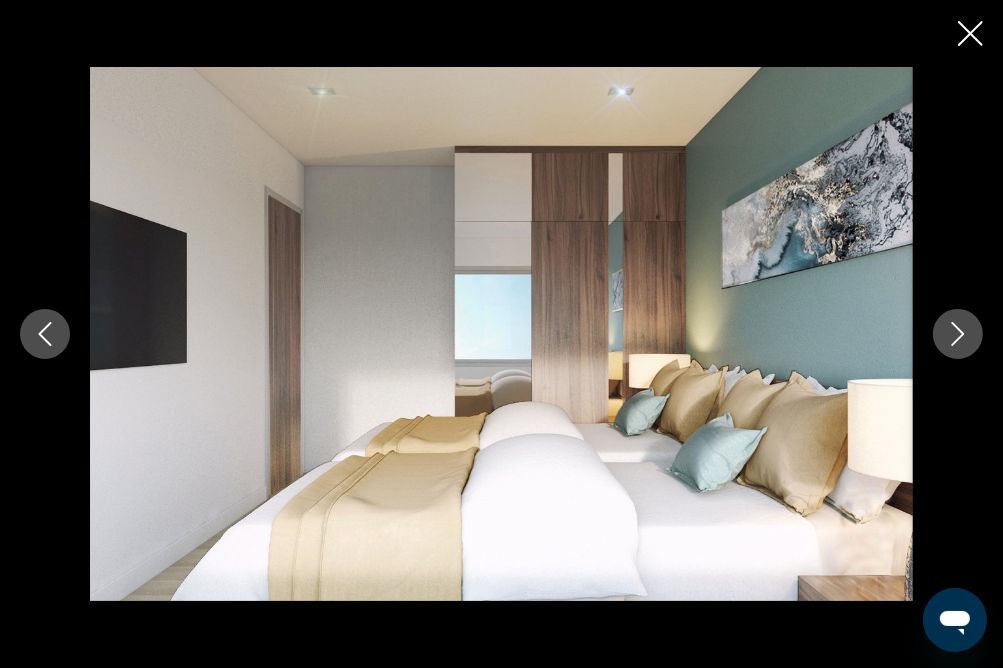 click 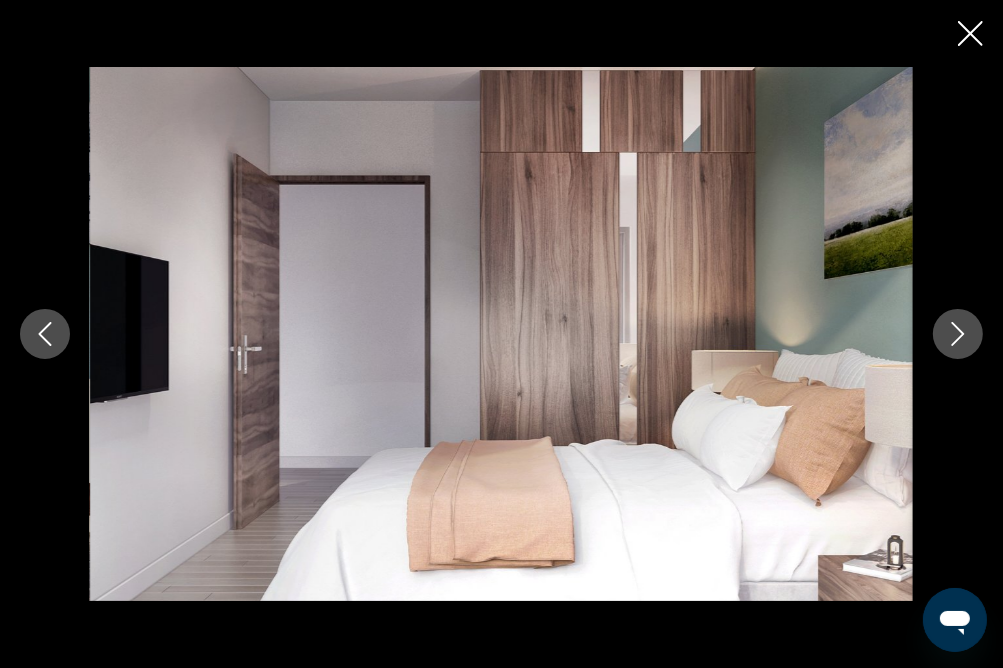 click 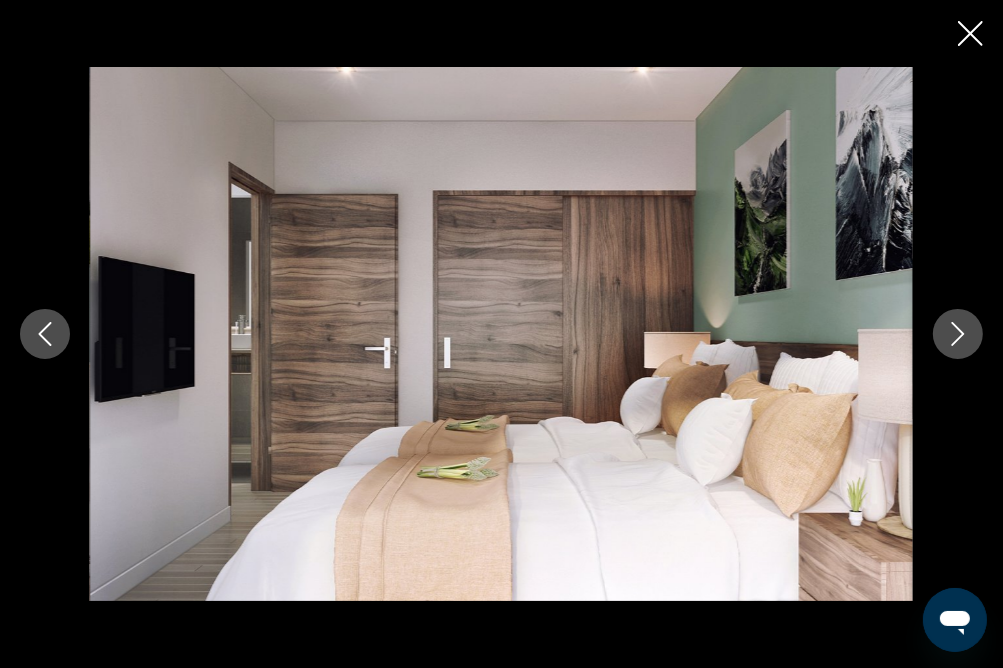 click 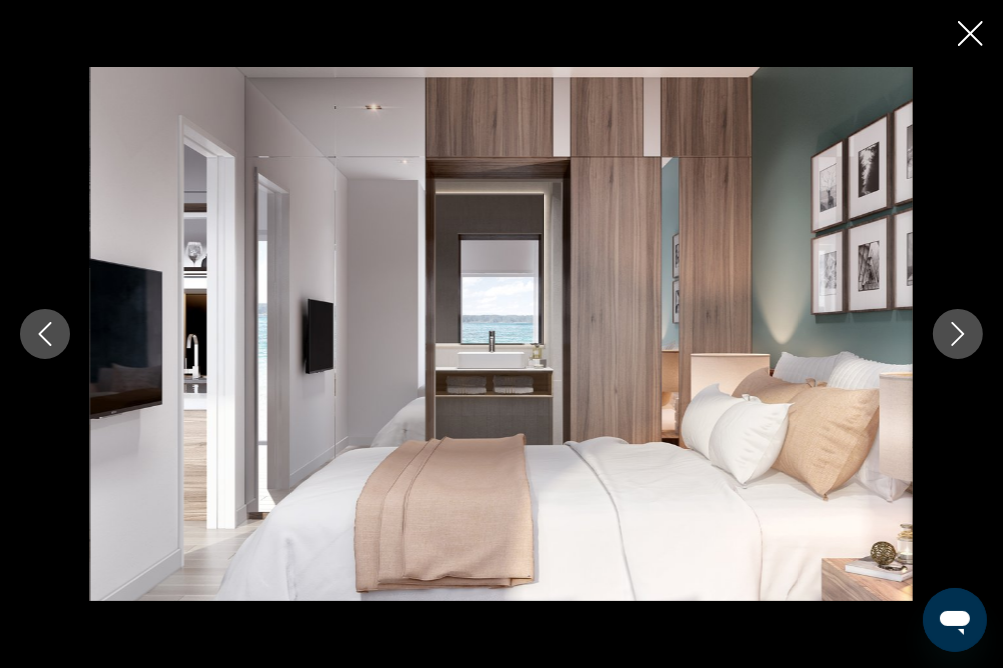 click 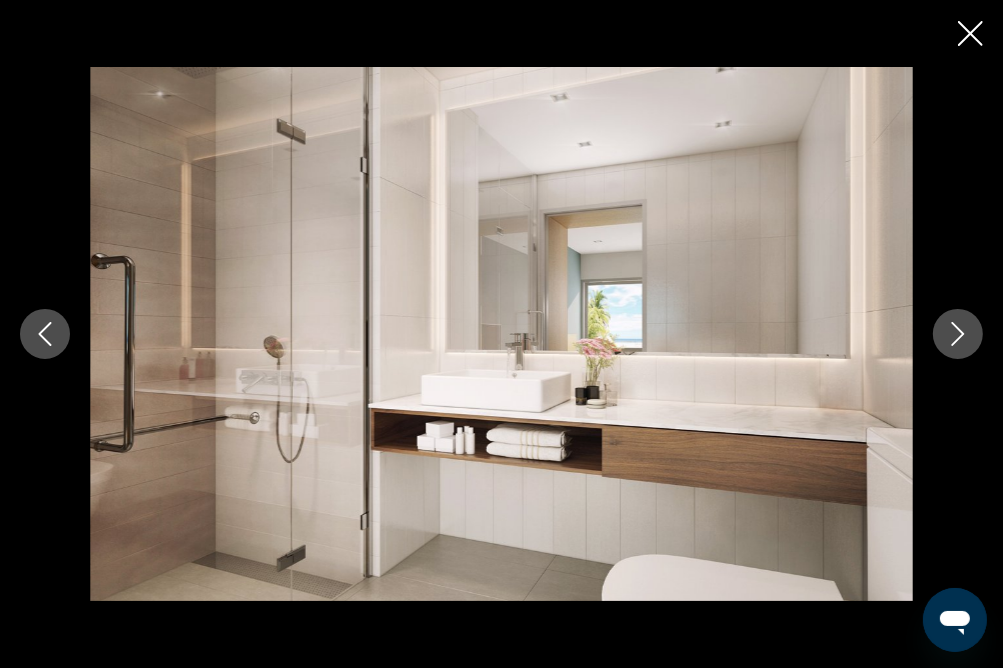 click 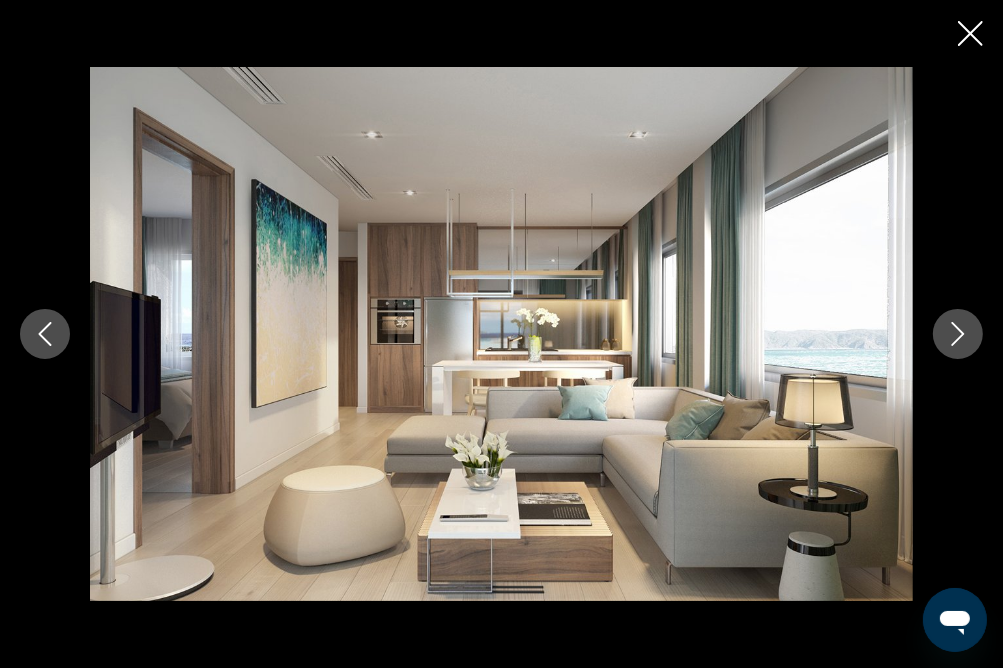 click 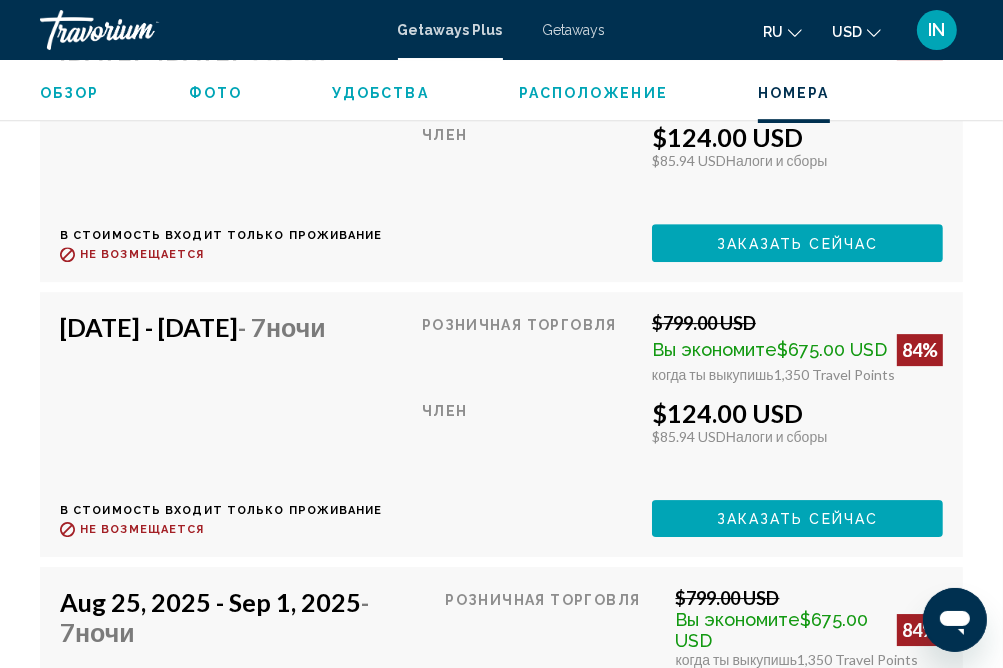 scroll, scrollTop: 4059, scrollLeft: 0, axis: vertical 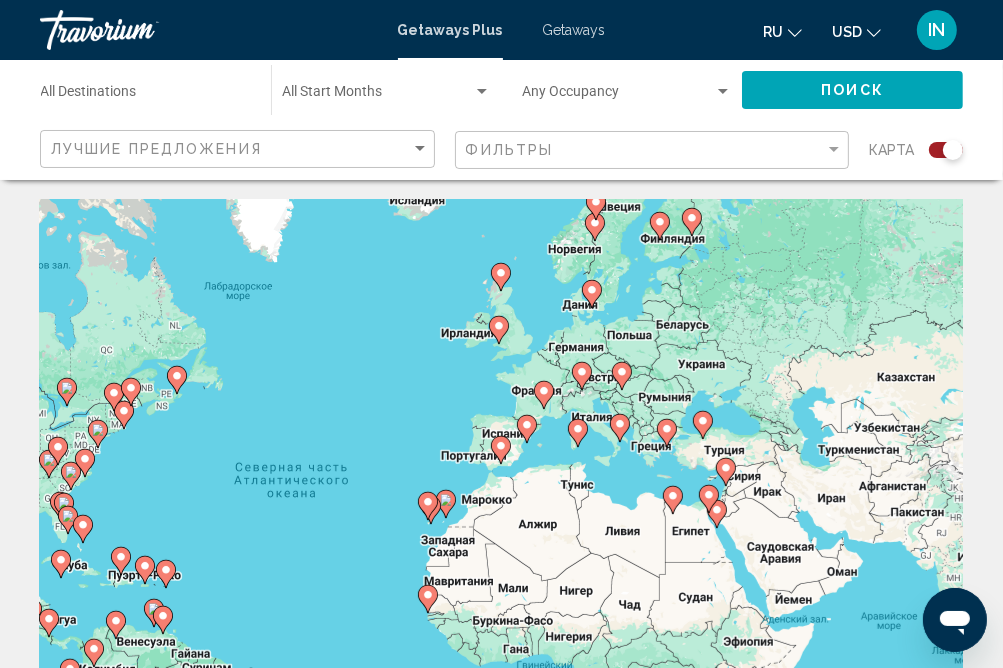 drag, startPoint x: 531, startPoint y: 385, endPoint x: 306, endPoint y: 388, distance: 225.02 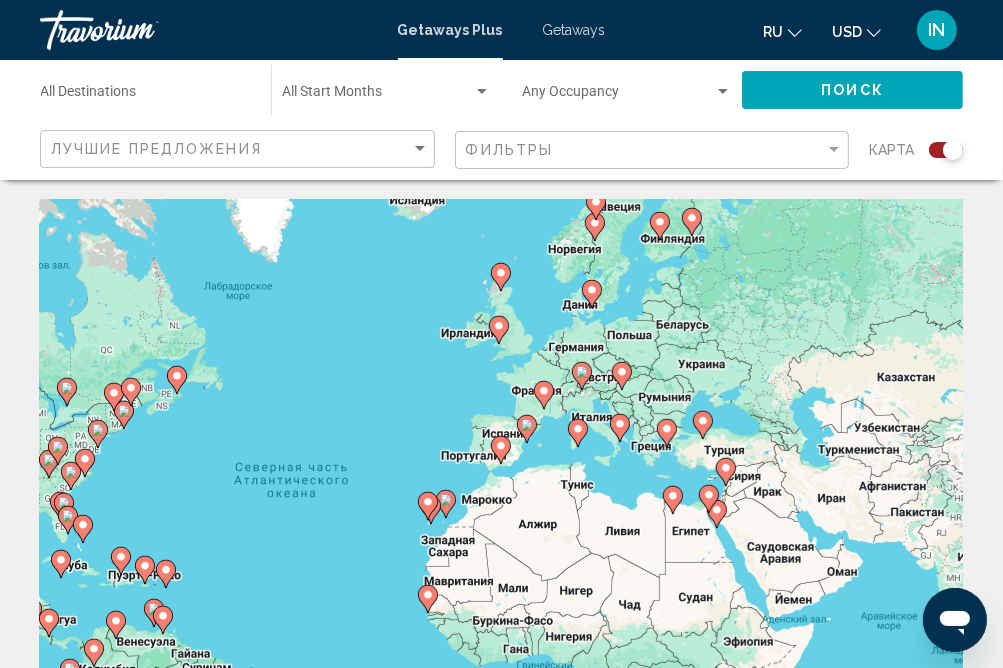 click on "Чтобы активировать перетаскивание с помощью клавиатуры, нажмите Alt + Ввод. После этого перемещайте маркер, используя клавиши со стрелками. Чтобы завершить перетаскивание, нажмите клавишу Ввод. Чтобы отменить действие, нажмите клавишу Esc." at bounding box center [501, 500] 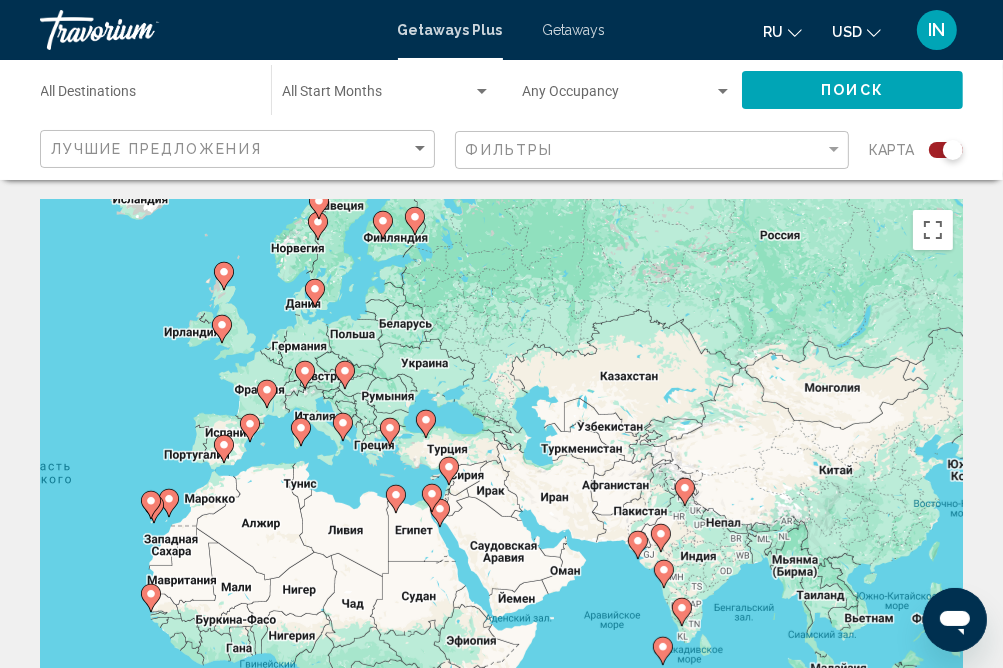 drag, startPoint x: 371, startPoint y: 414, endPoint x: 89, endPoint y: 413, distance: 282.00177 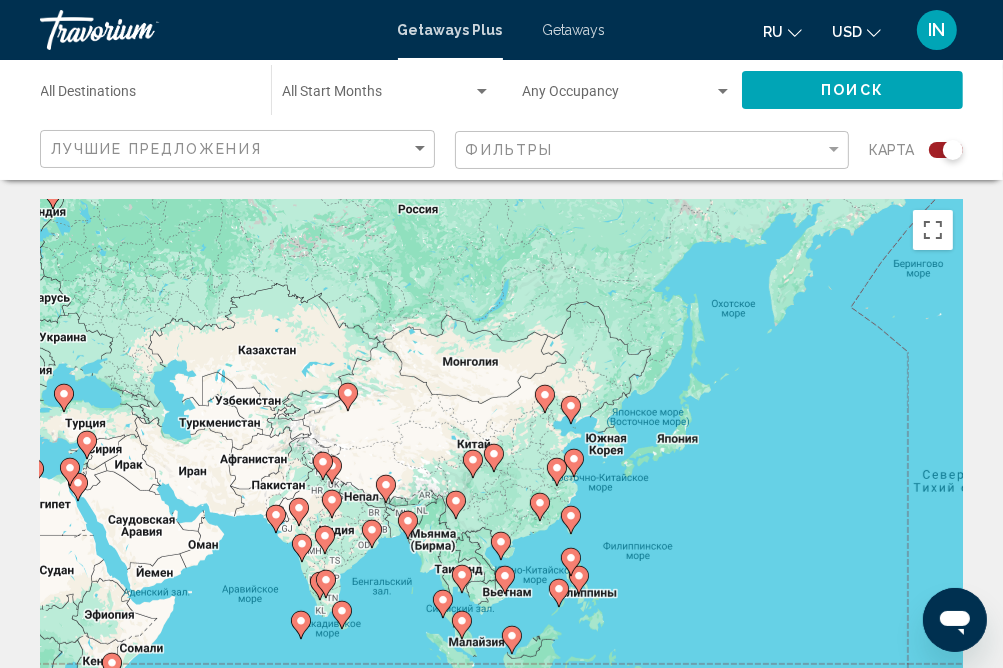 drag, startPoint x: 634, startPoint y: 388, endPoint x: 272, endPoint y: 362, distance: 362.9325 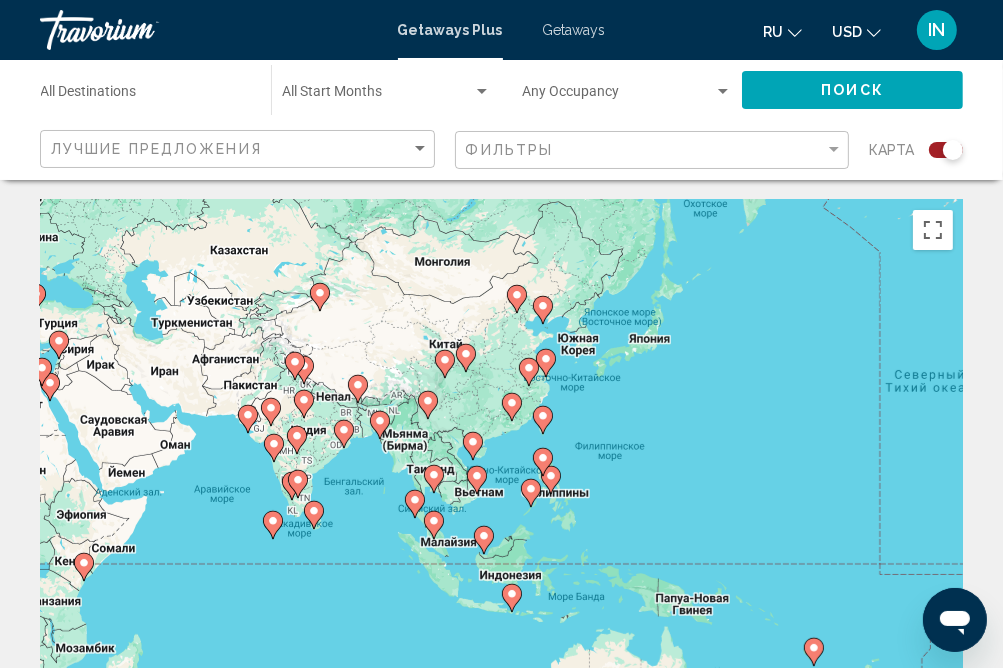 drag, startPoint x: 763, startPoint y: 471, endPoint x: 734, endPoint y: 367, distance: 107.96759 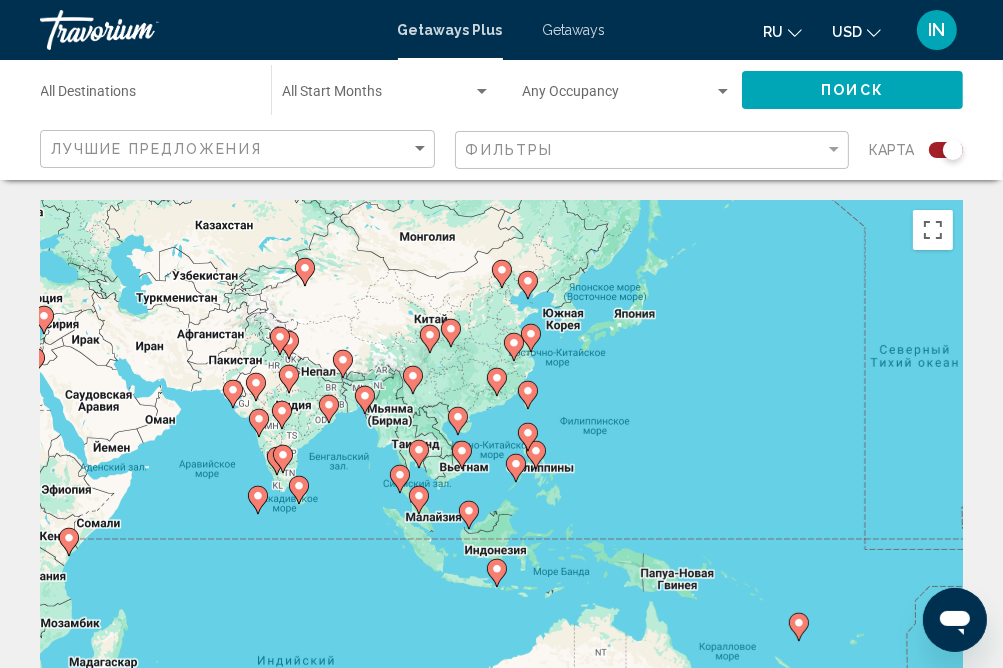 drag, startPoint x: 842, startPoint y: 444, endPoint x: 826, endPoint y: 414, distance: 34 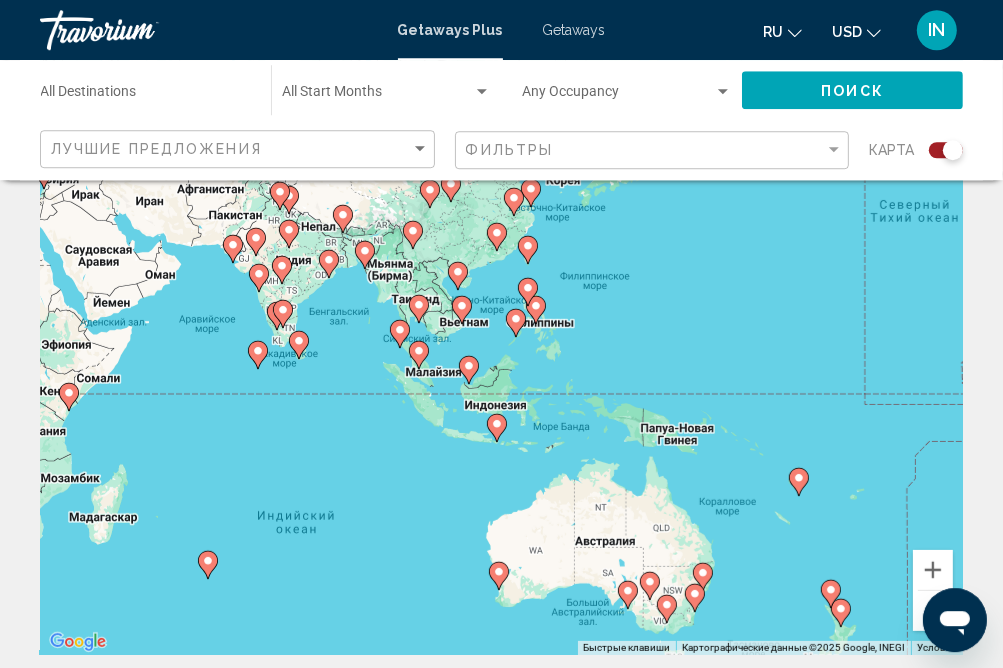 scroll, scrollTop: 211, scrollLeft: 0, axis: vertical 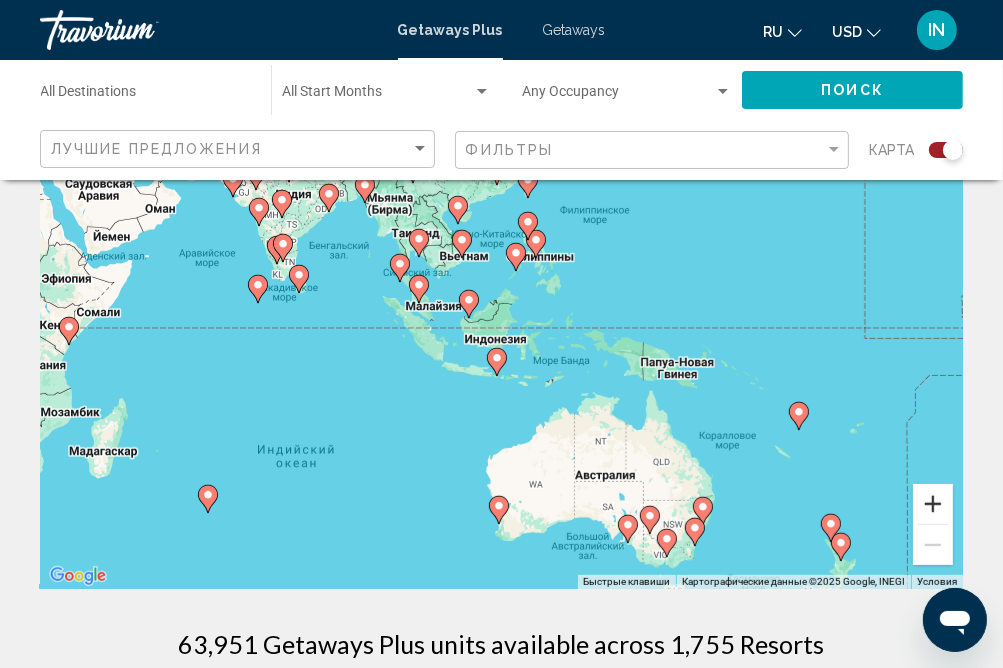 click at bounding box center (933, 504) 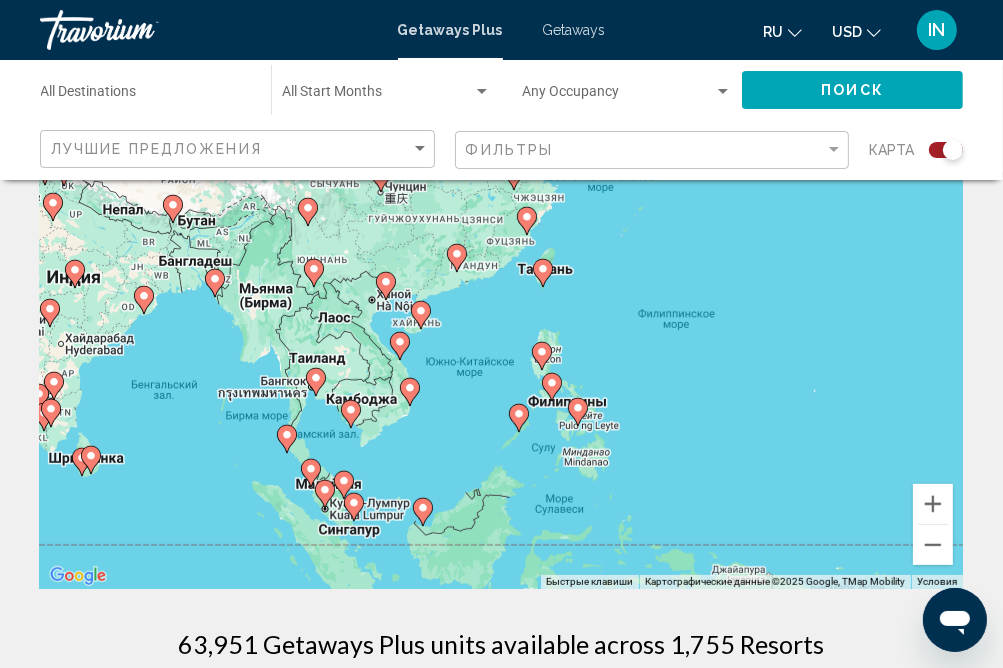 drag, startPoint x: 689, startPoint y: 291, endPoint x: 678, endPoint y: 472, distance: 181.33394 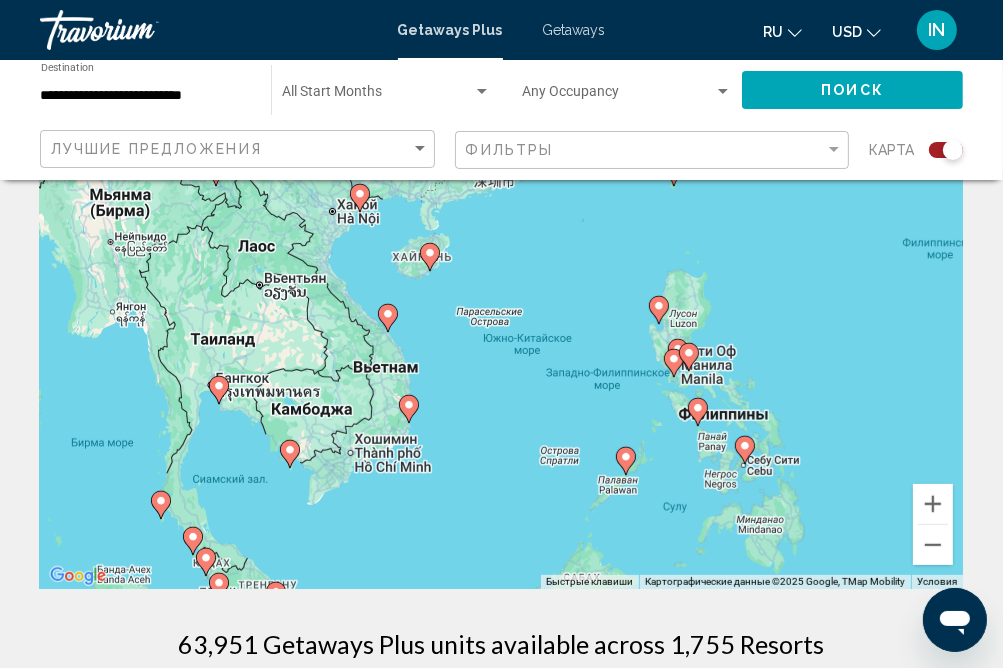 click 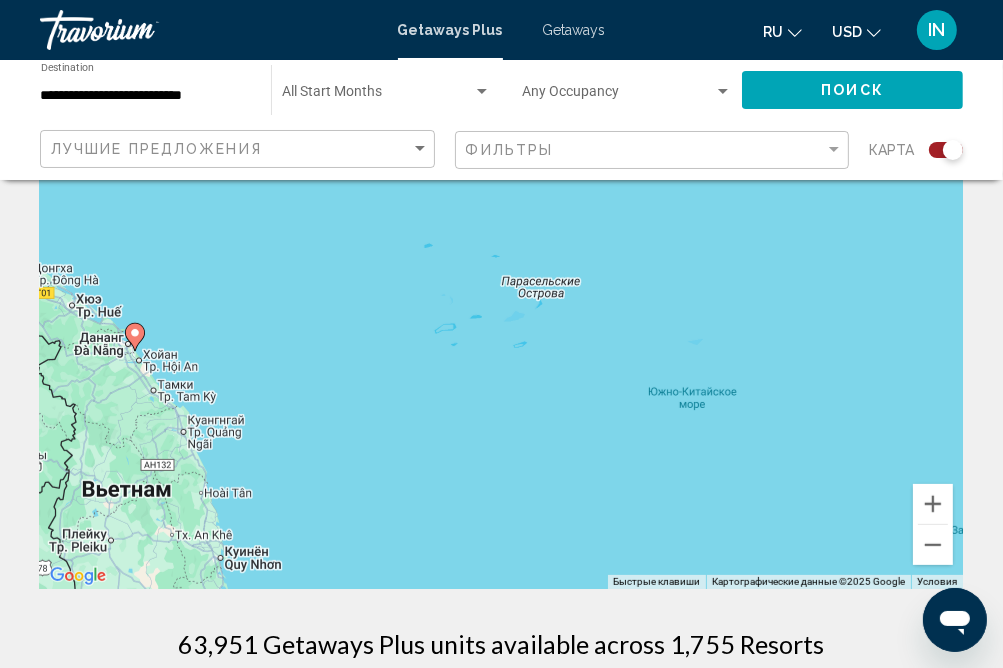 scroll, scrollTop: 316, scrollLeft: 0, axis: vertical 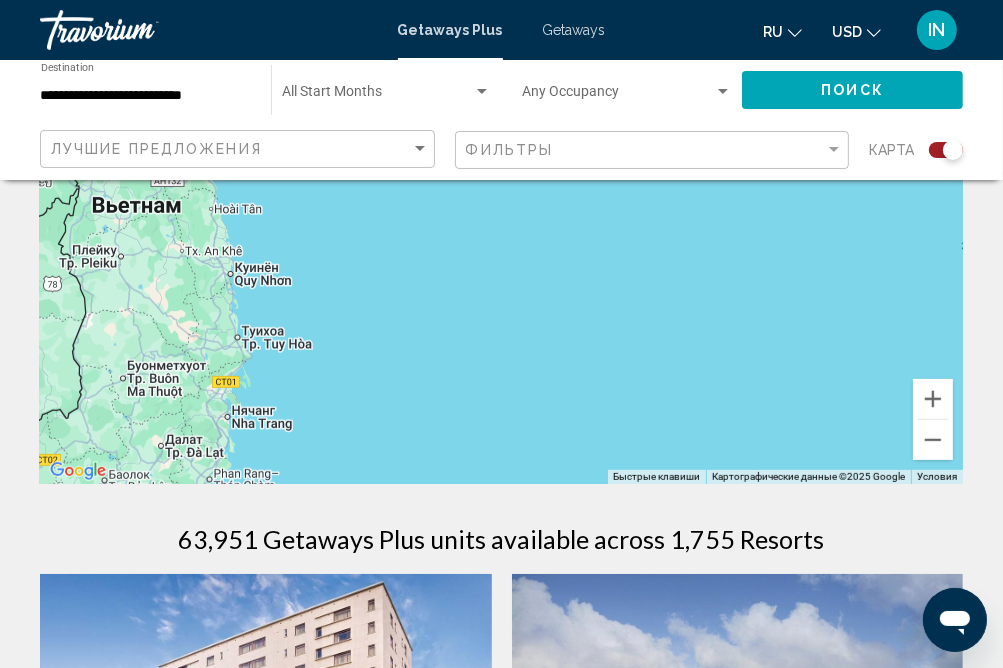 drag, startPoint x: 503, startPoint y: 390, endPoint x: 513, endPoint y: 209, distance: 181.27603 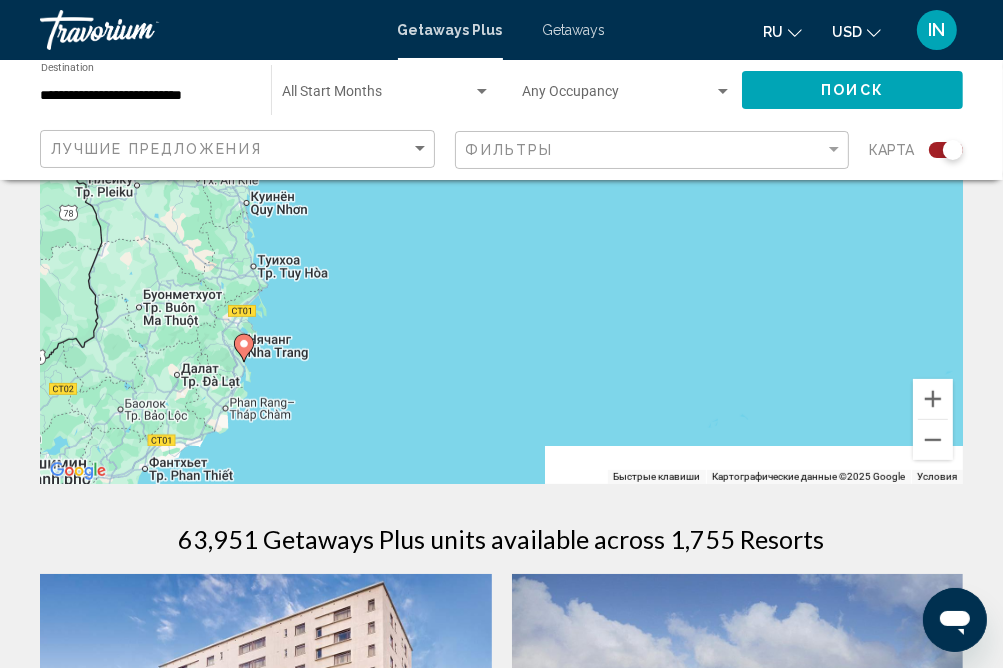 drag, startPoint x: 508, startPoint y: 444, endPoint x: 522, endPoint y: 376, distance: 69.426216 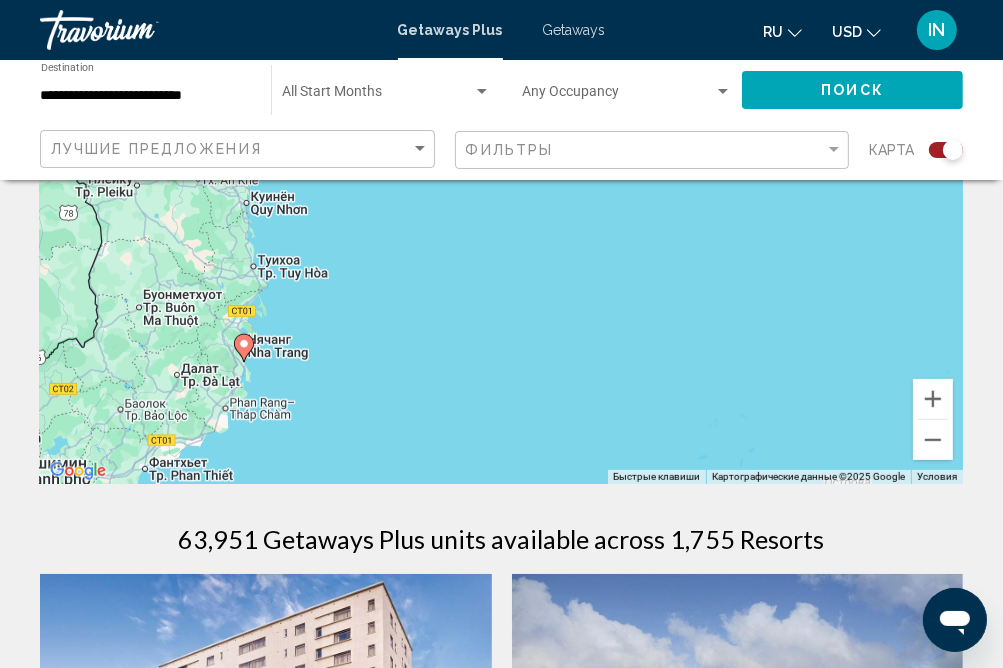 click 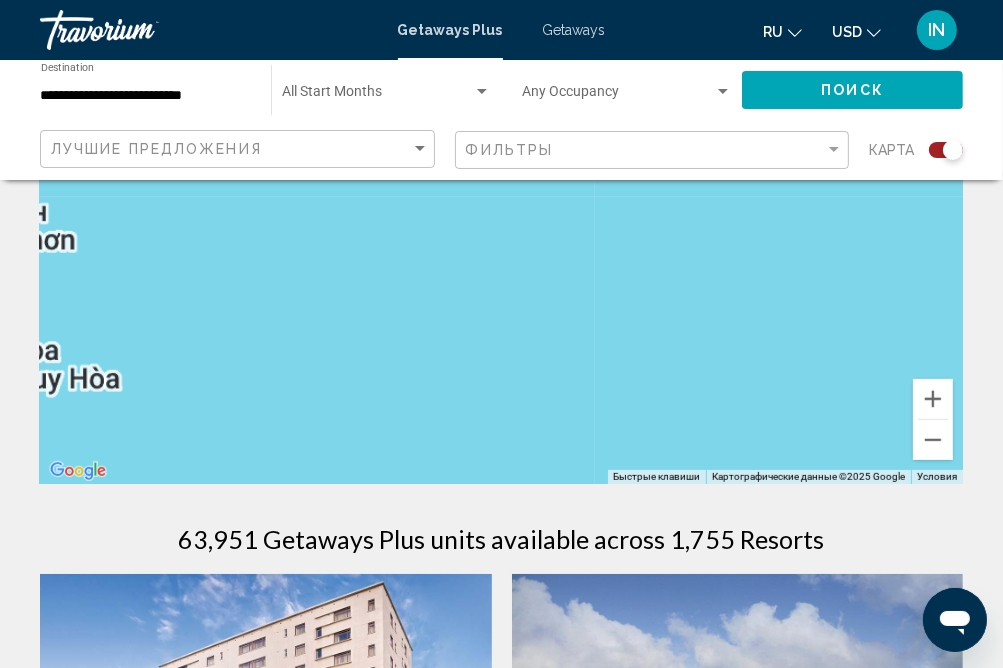 click on "Для навигации используйте клавиши со стрелками." at bounding box center (501, 184) 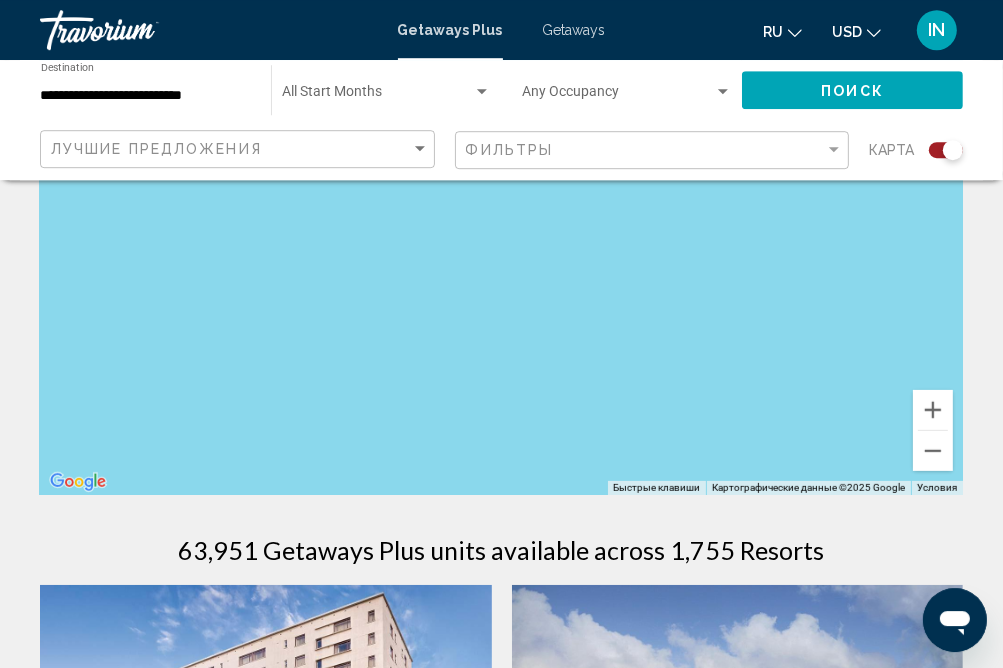 scroll, scrollTop: 316, scrollLeft: 0, axis: vertical 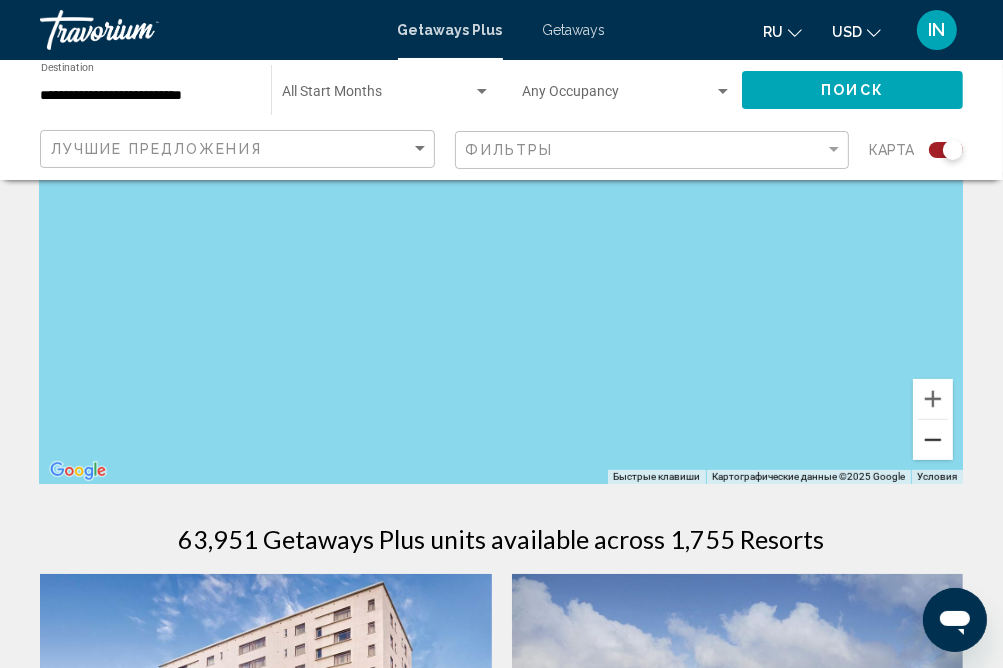 click at bounding box center [933, 440] 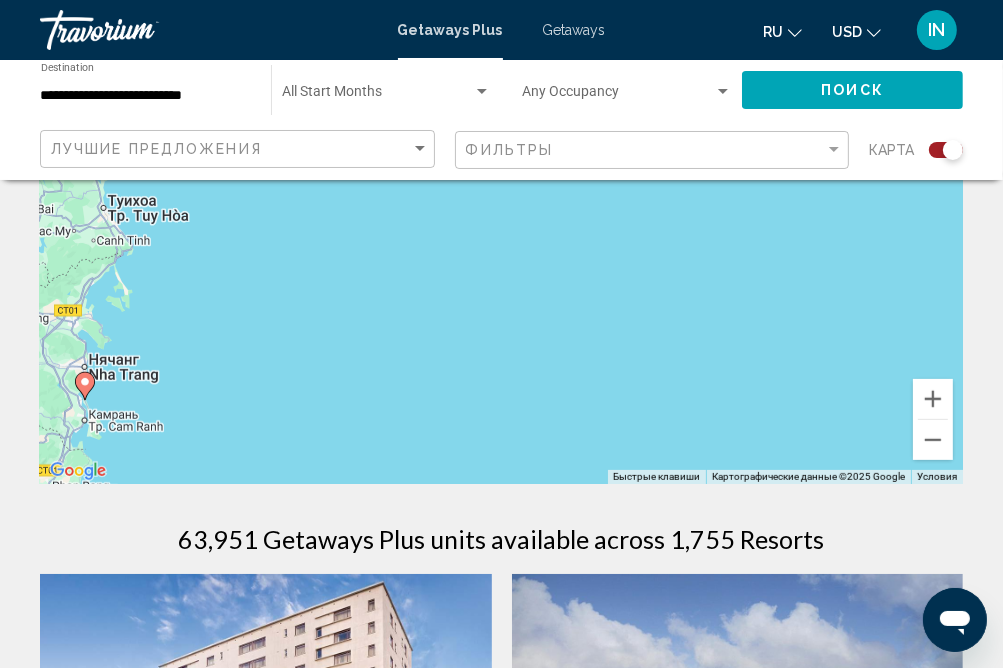 drag, startPoint x: 390, startPoint y: 385, endPoint x: 562, endPoint y: 218, distance: 239.73528 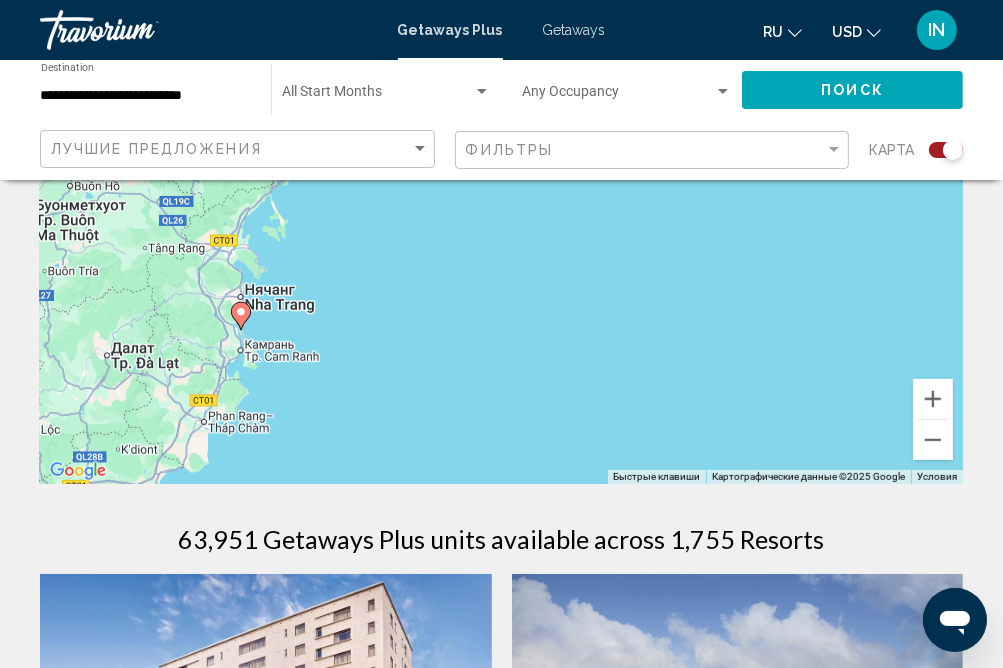 click 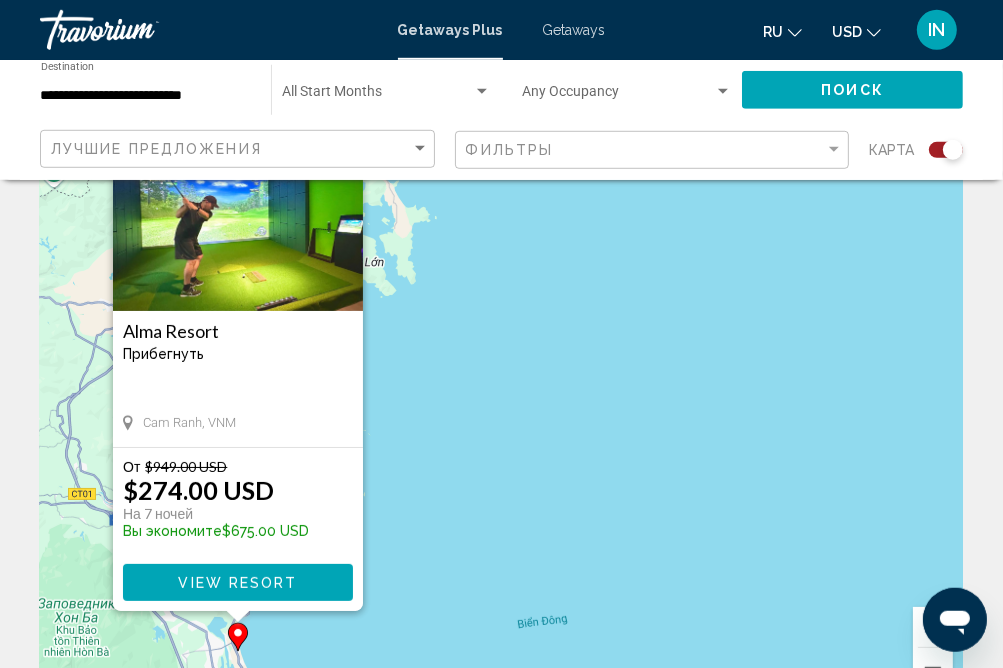 scroll, scrollTop: 105, scrollLeft: 0, axis: vertical 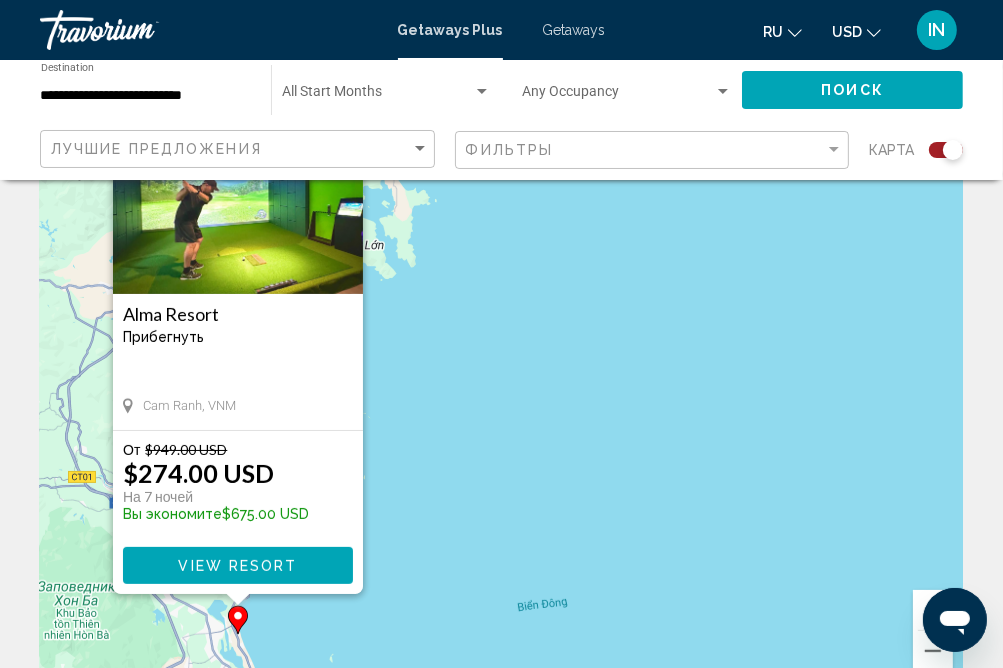 click on "View Resort" at bounding box center (237, 566) 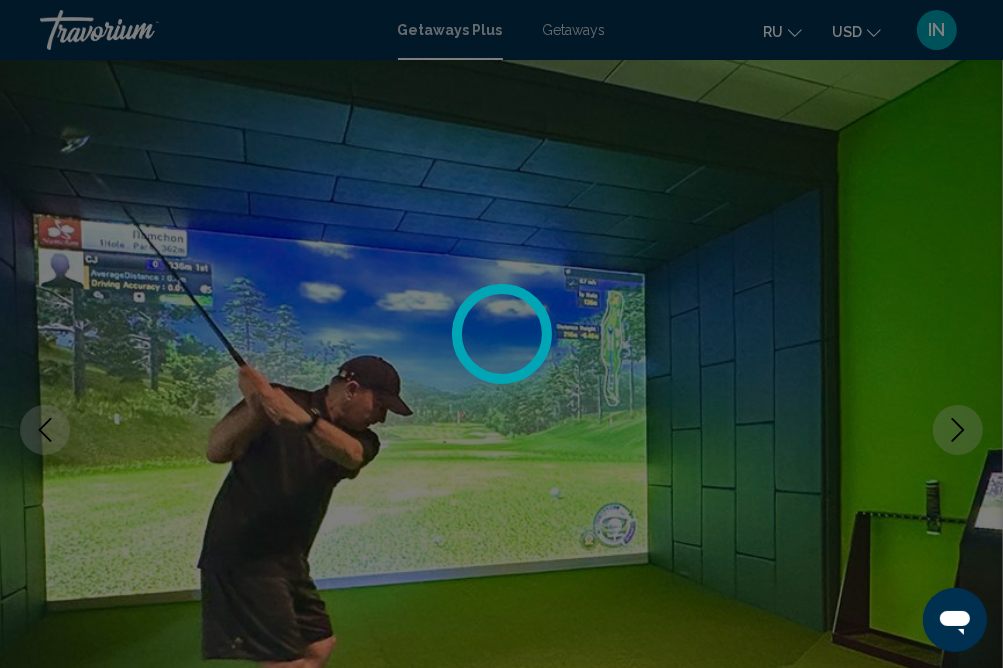 scroll, scrollTop: 5326, scrollLeft: 0, axis: vertical 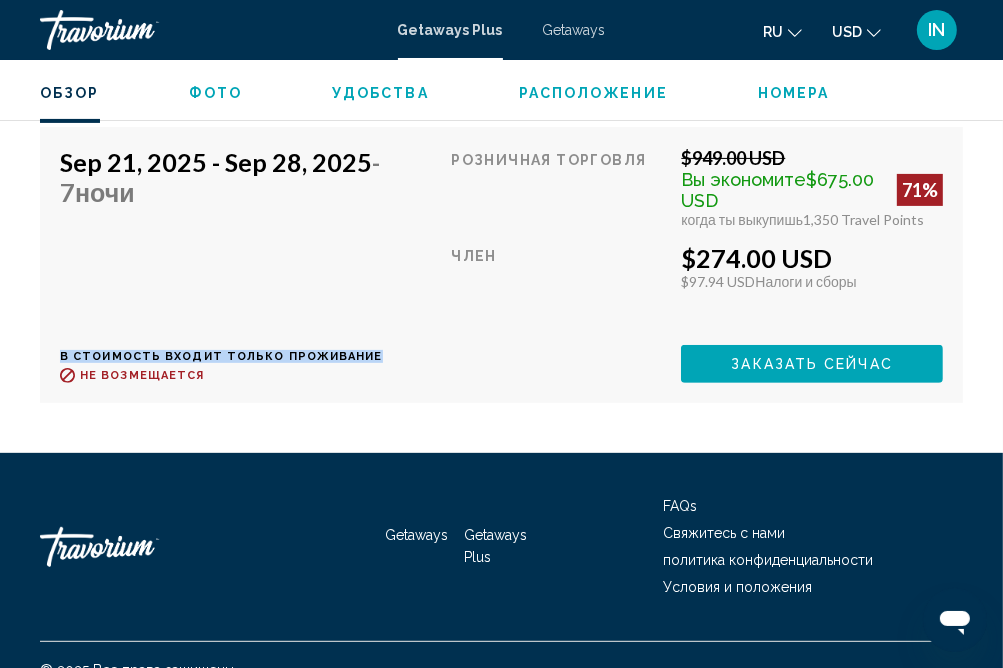 drag, startPoint x: 419, startPoint y: 338, endPoint x: 419, endPoint y: 253, distance: 85 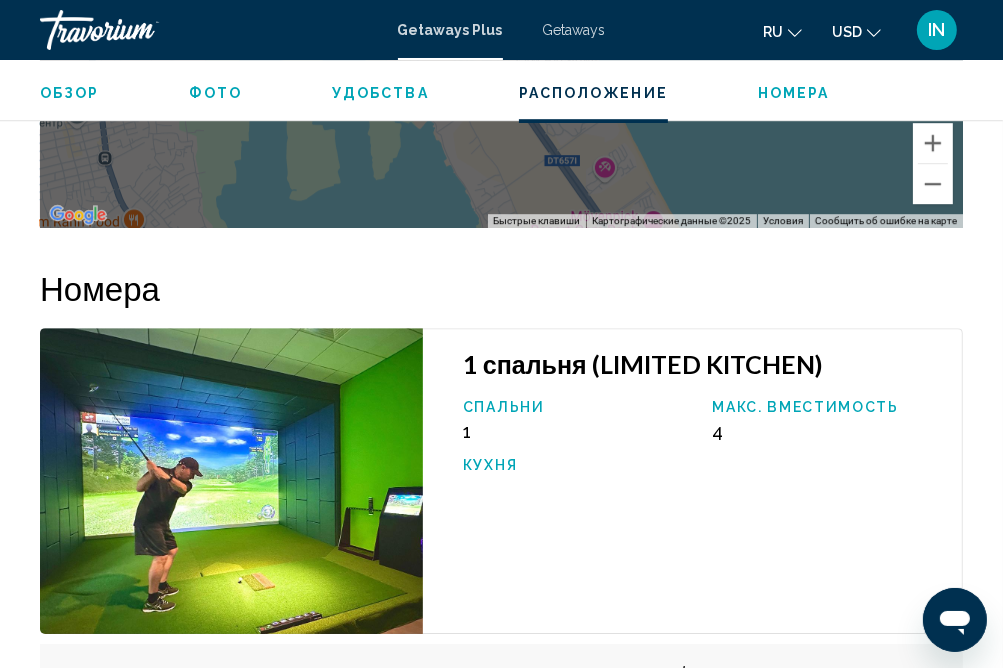 scroll, scrollTop: 3531, scrollLeft: 0, axis: vertical 